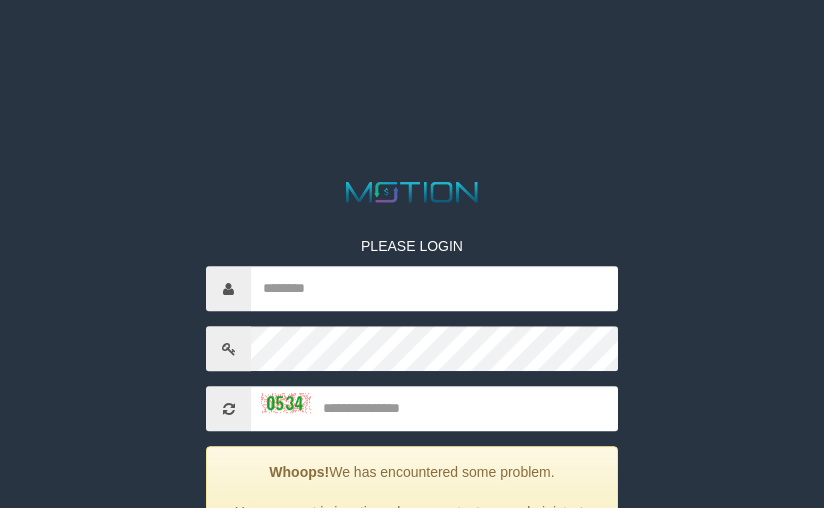 scroll, scrollTop: 106, scrollLeft: 0, axis: vertical 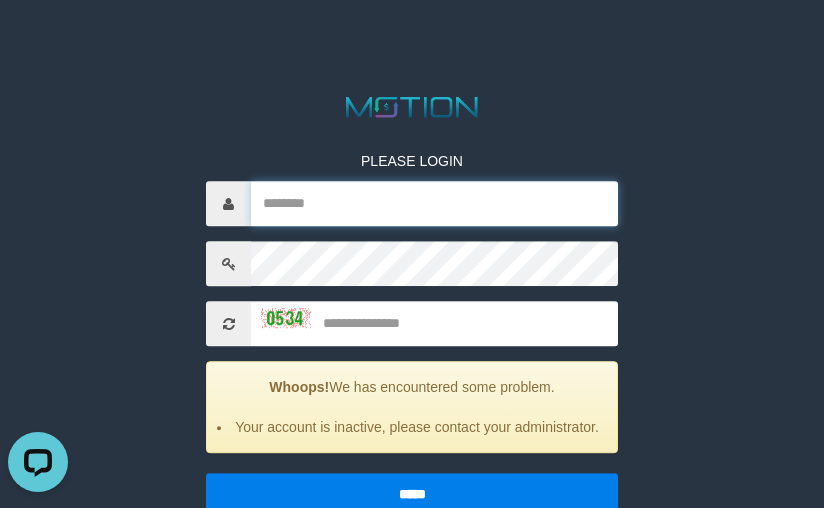 type on "******" 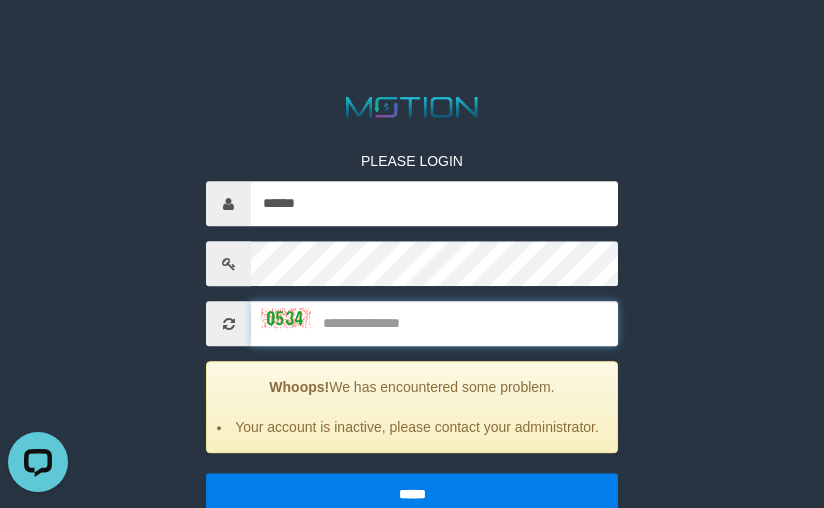 click at bounding box center (434, 324) 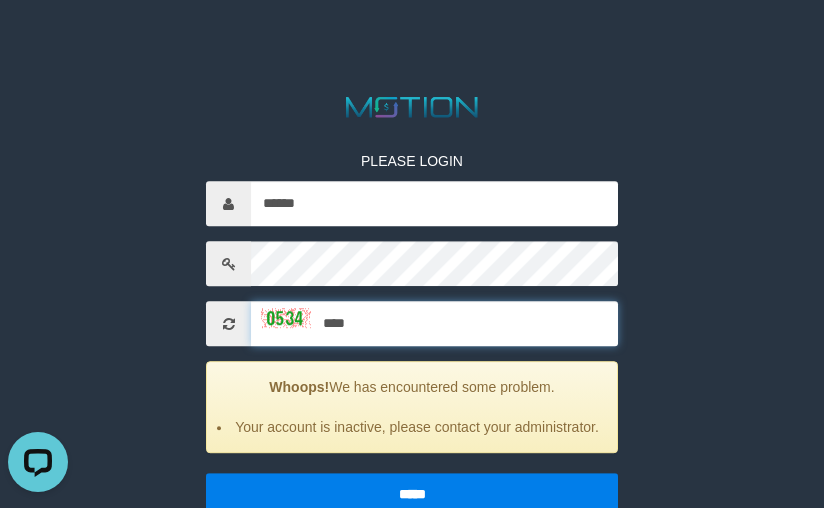 type on "****" 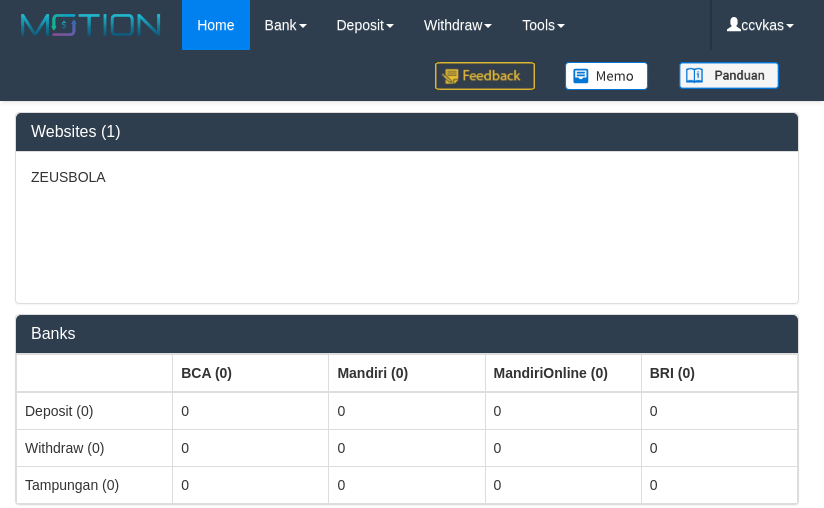 select on "***" 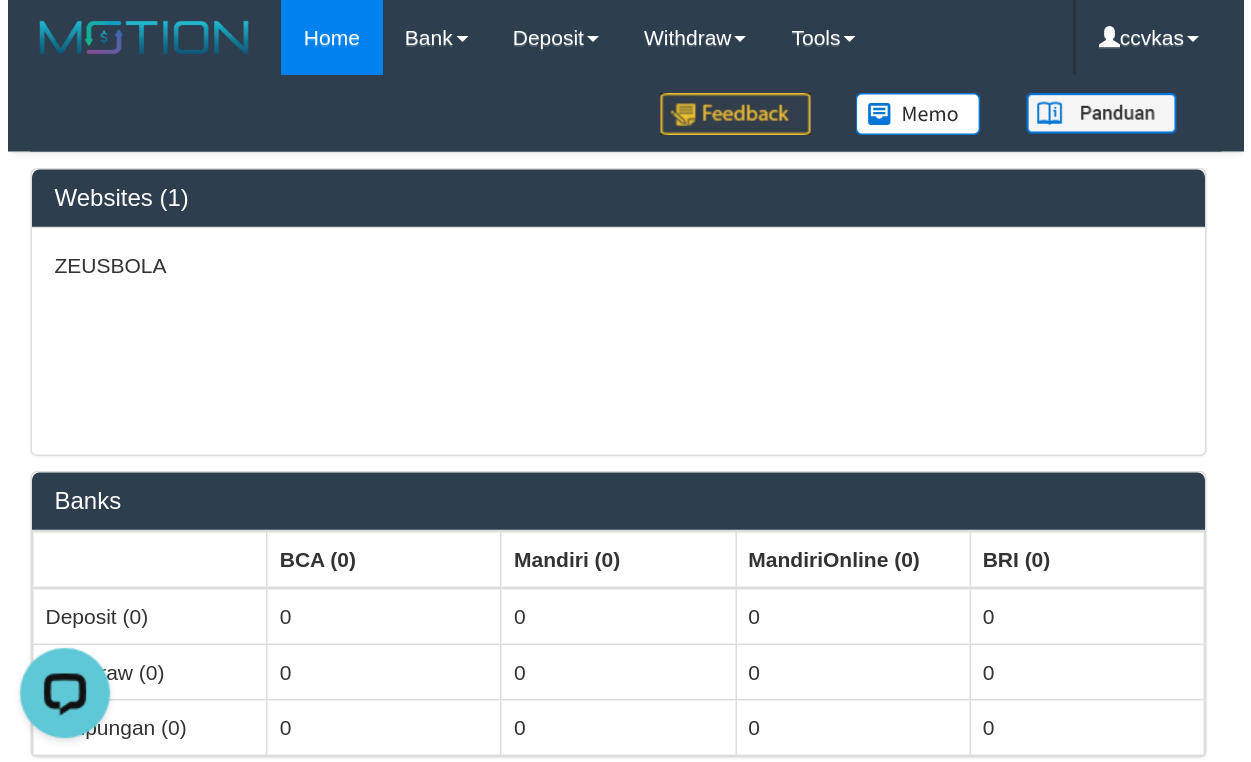 scroll, scrollTop: 0, scrollLeft: 0, axis: both 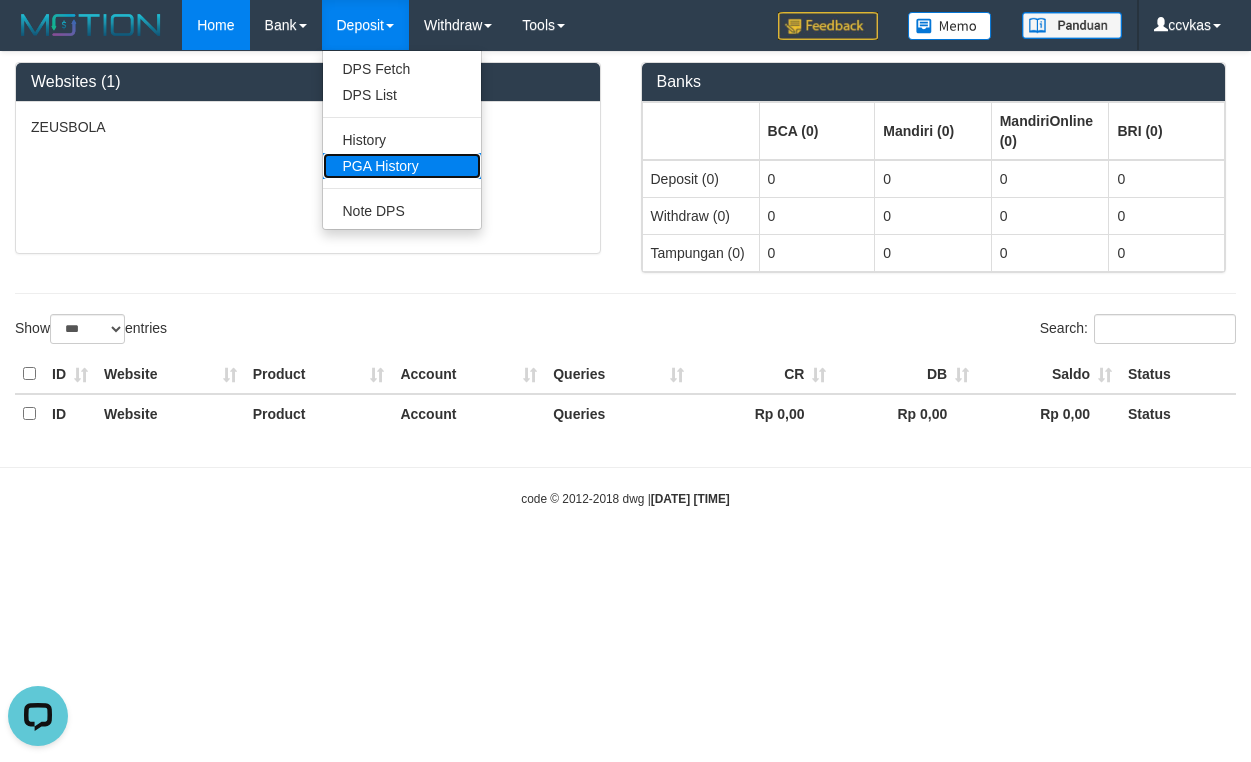 click on "PGA History" at bounding box center (402, 166) 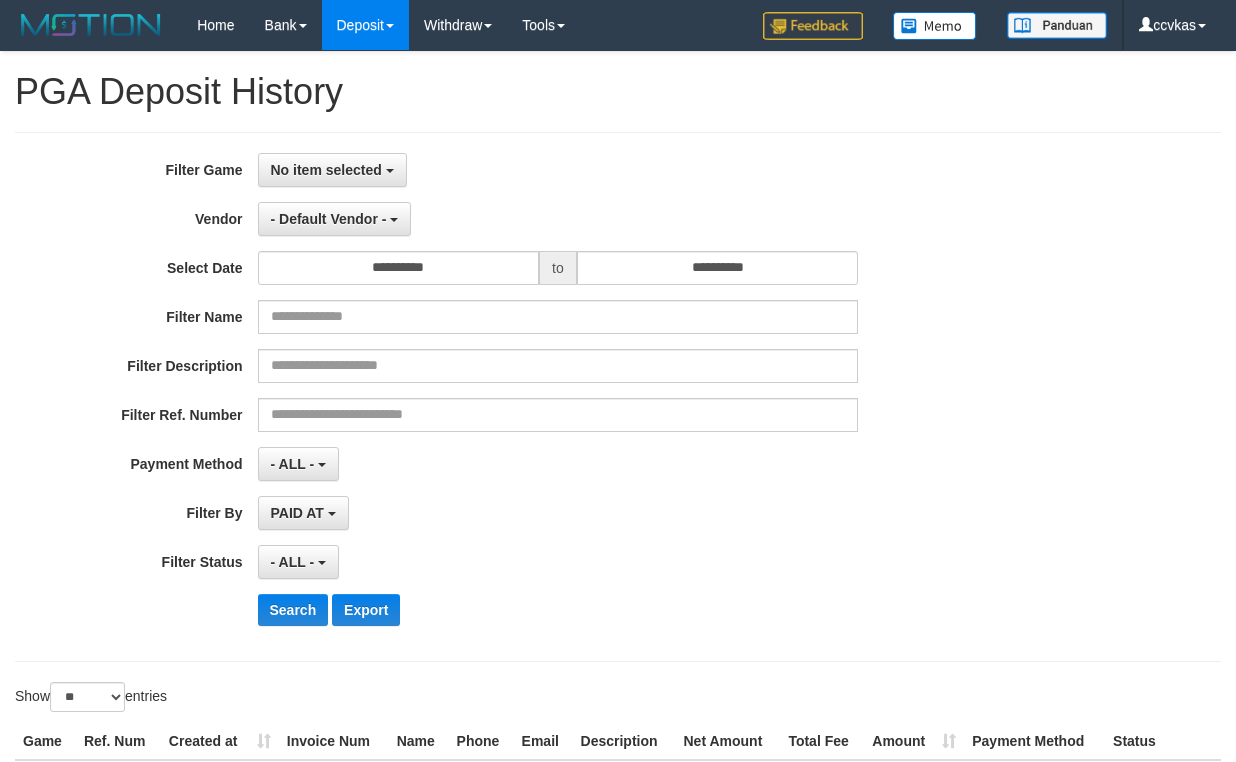 select 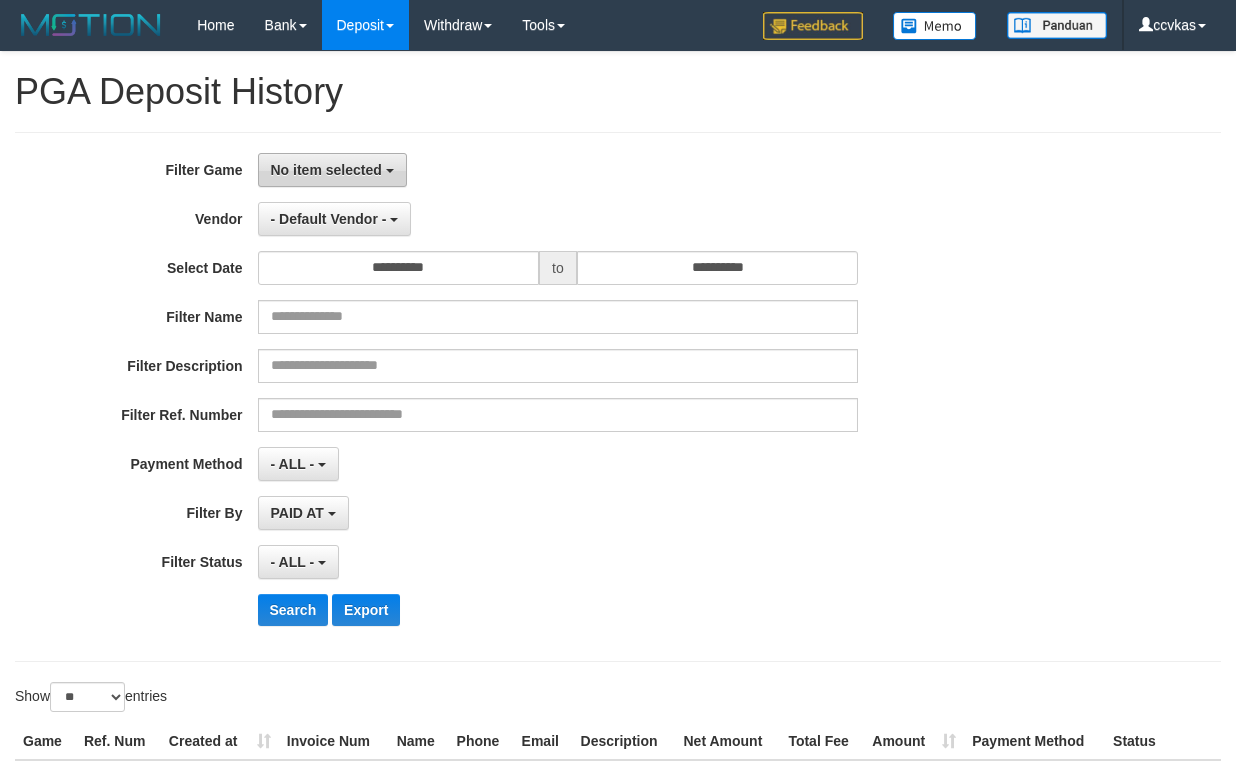 click at bounding box center (390, 171) 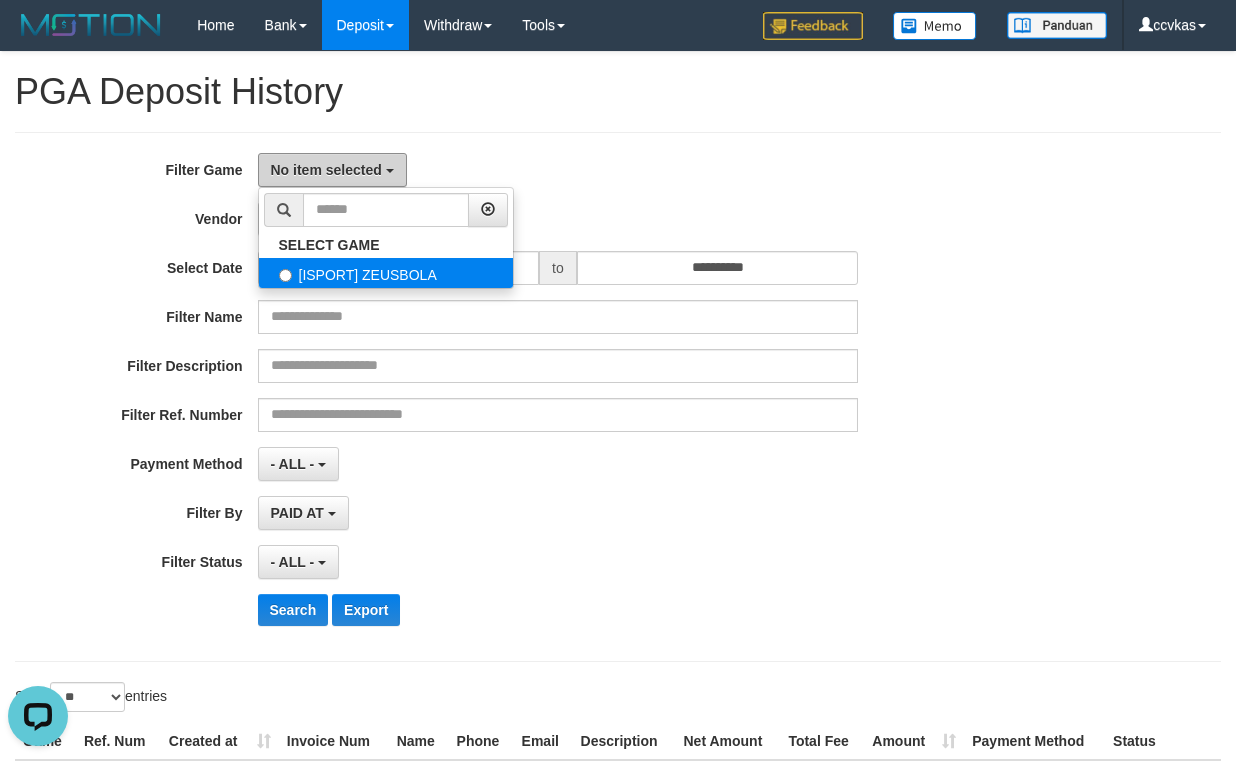scroll, scrollTop: 0, scrollLeft: 0, axis: both 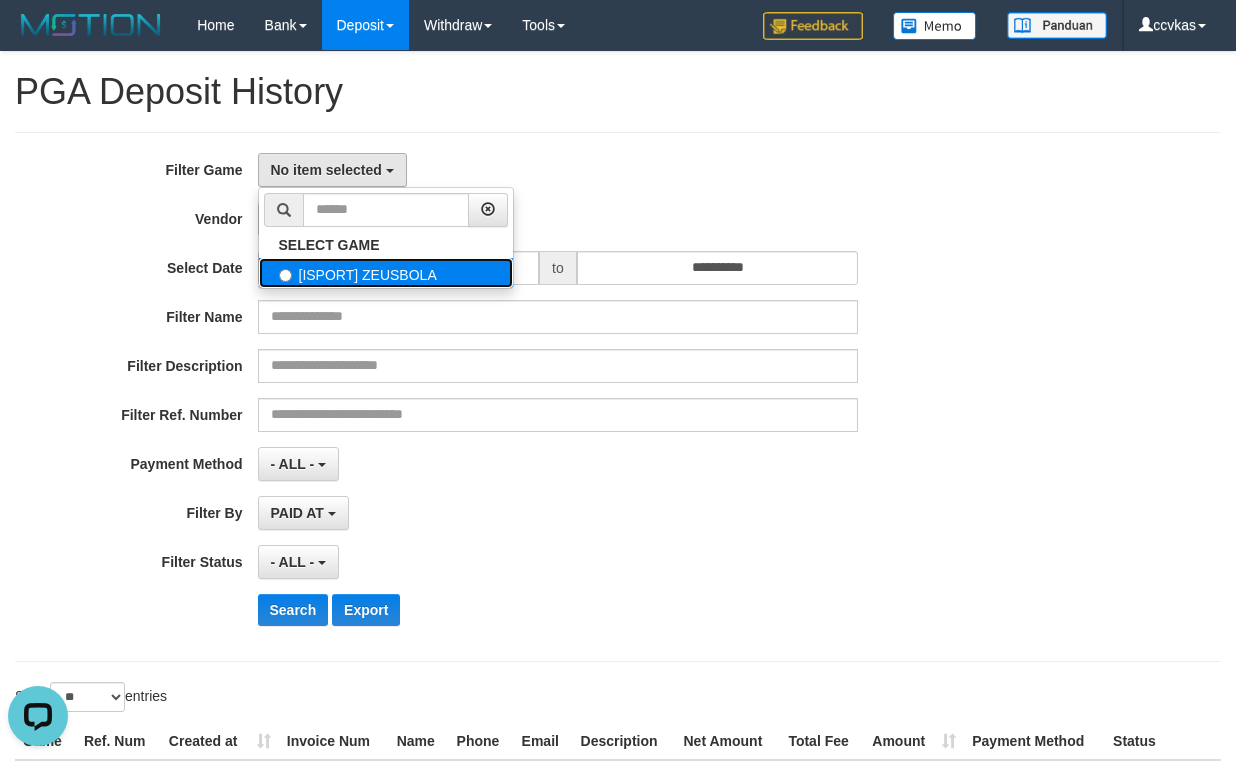 click on "[ISPORT] ZEUSBOLA" at bounding box center (386, 273) 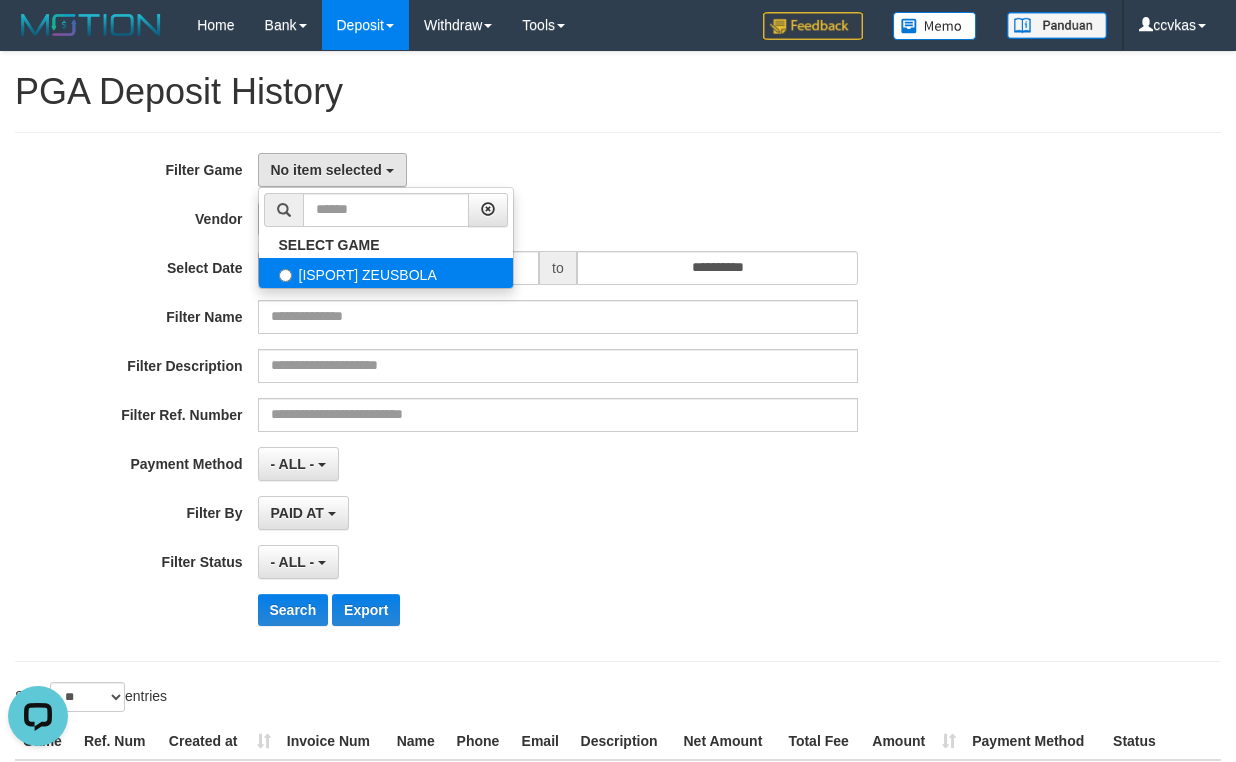select on "****" 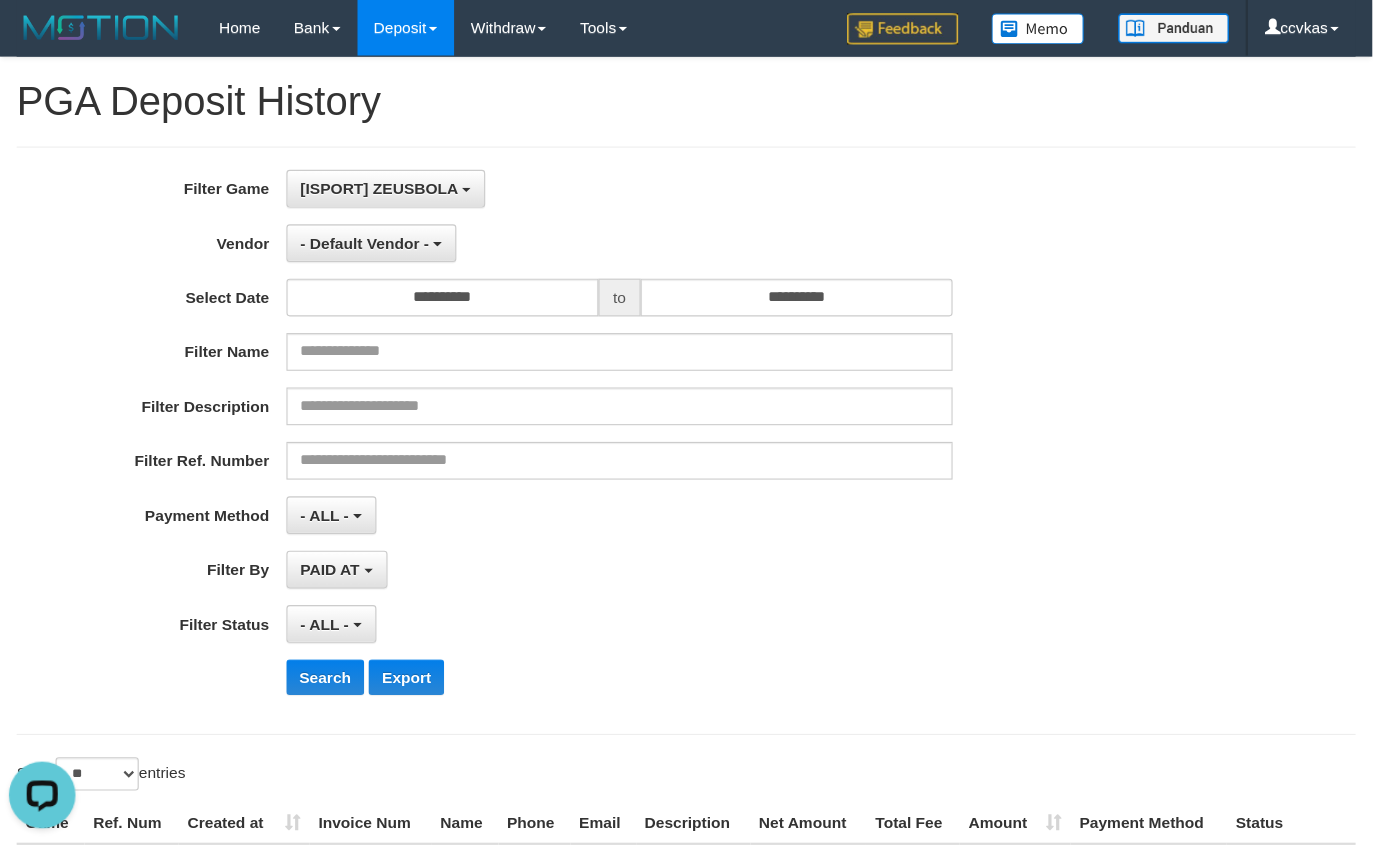 scroll, scrollTop: 18, scrollLeft: 0, axis: vertical 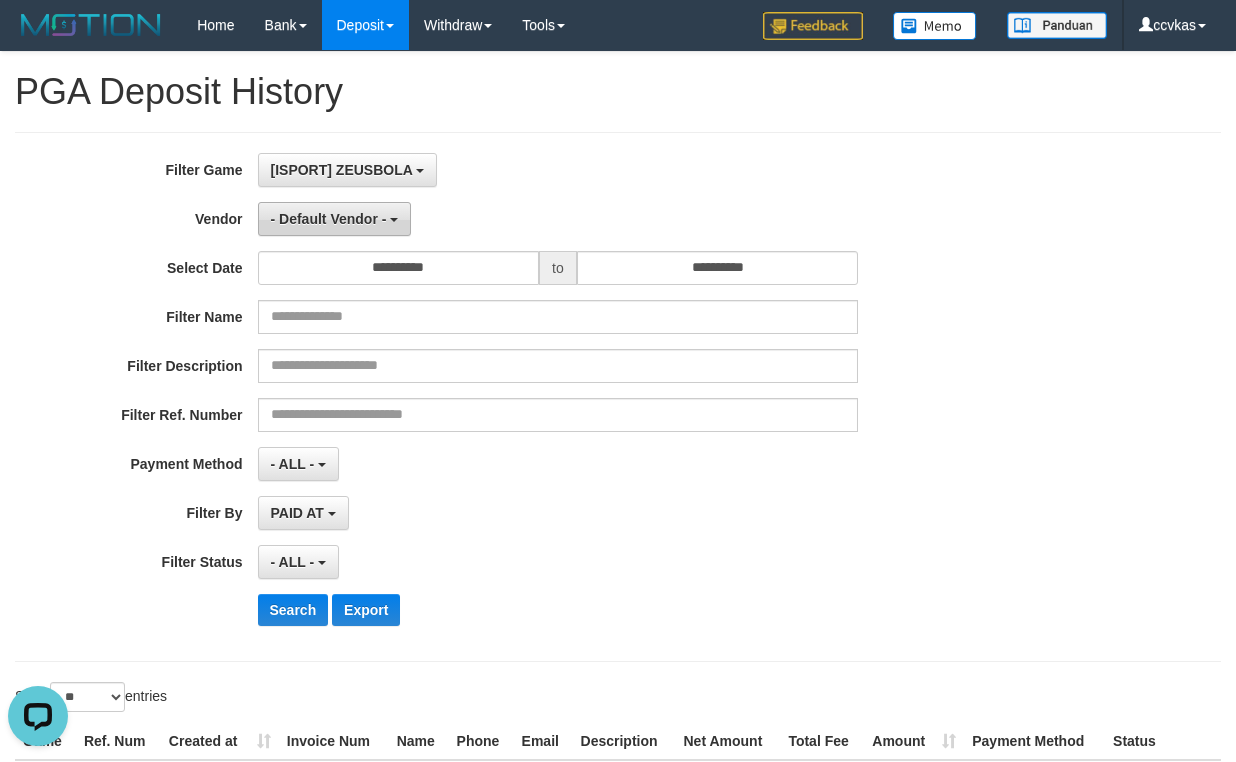 click on "- Default Vendor -" at bounding box center [335, 219] 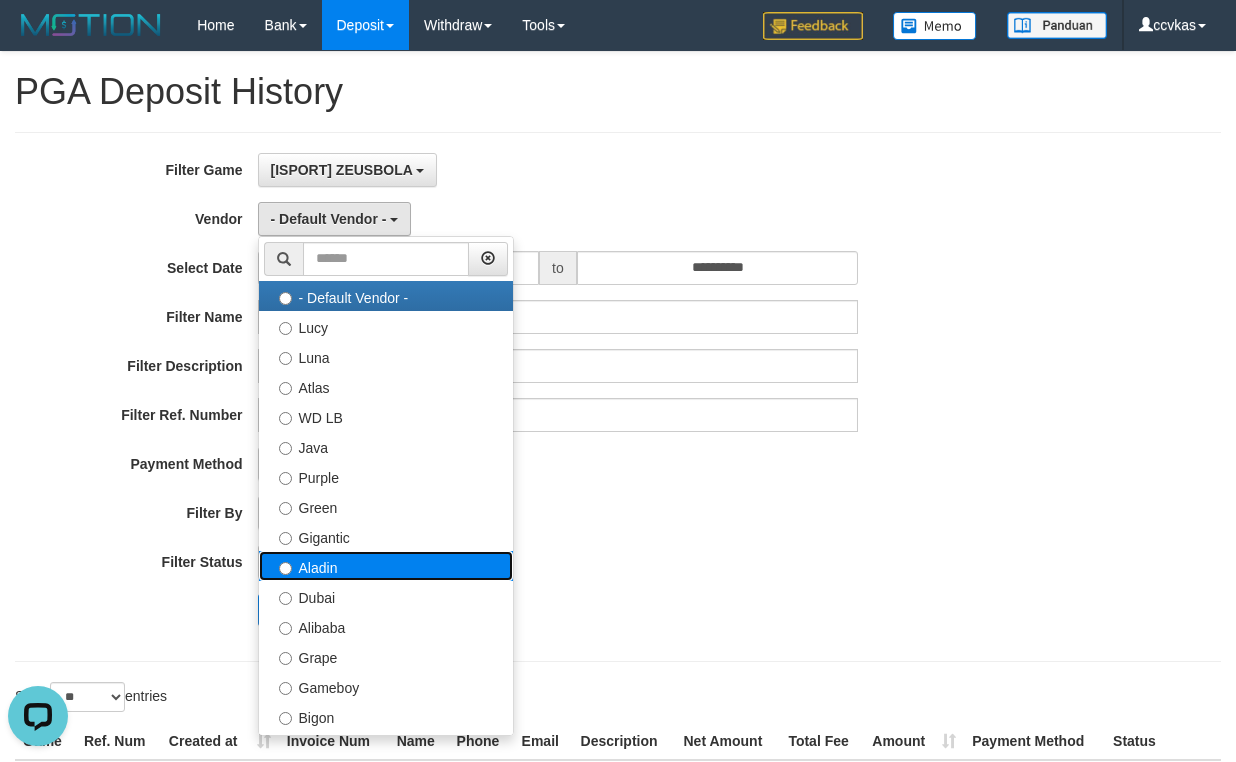click on "Aladin" at bounding box center (386, 566) 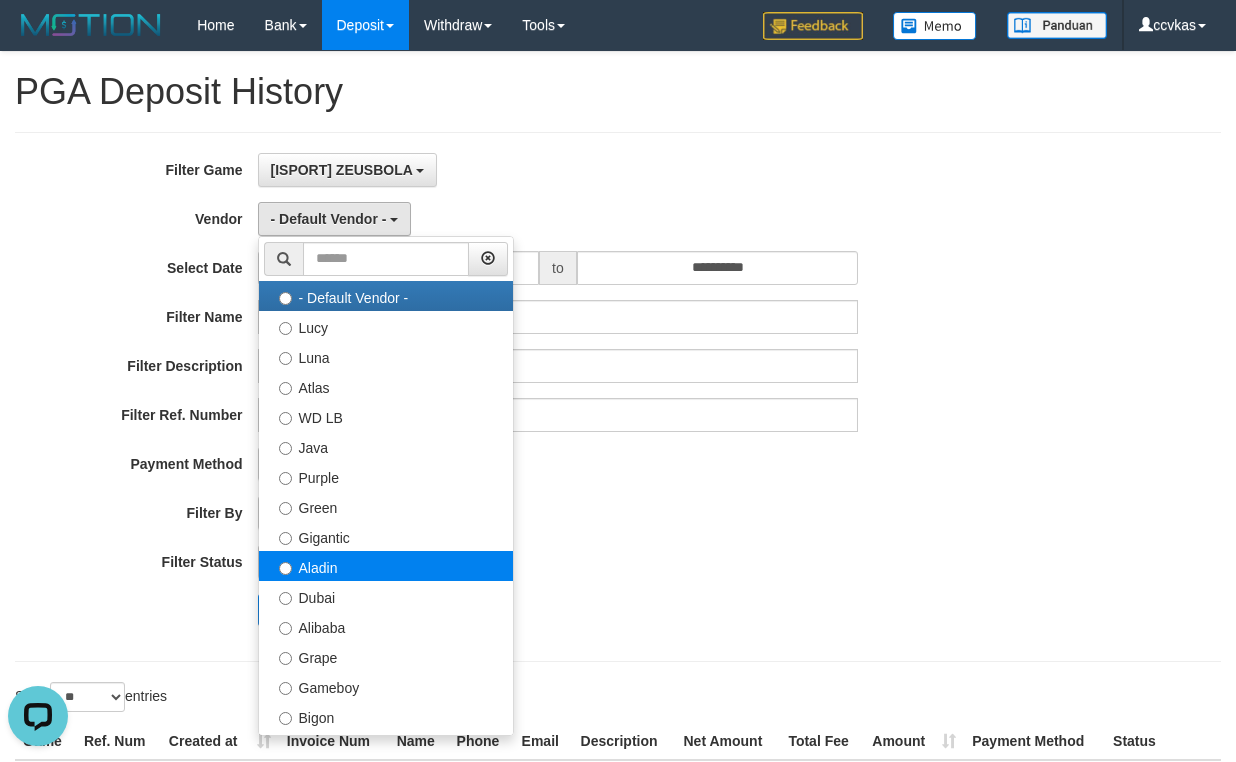 select on "**********" 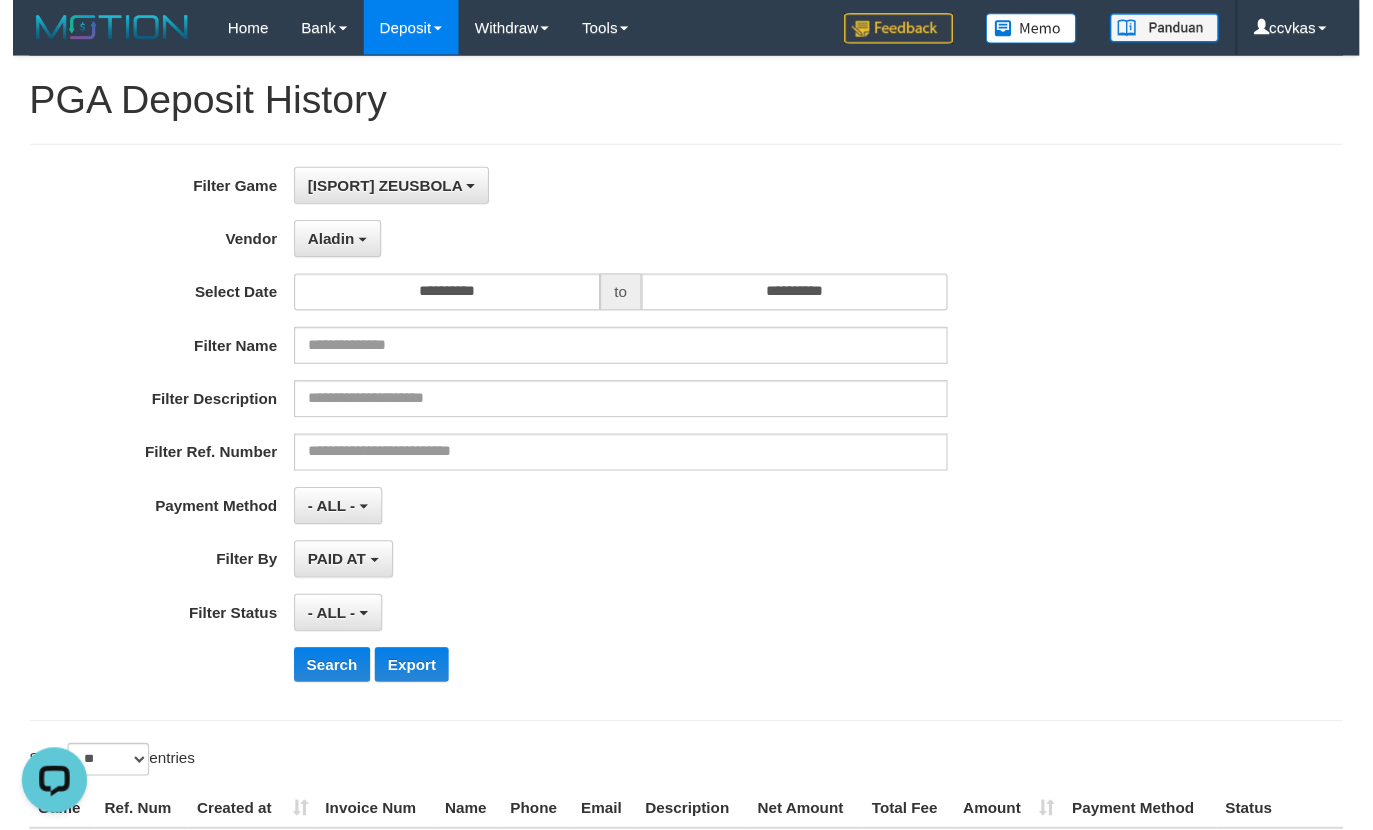 scroll, scrollTop: 17, scrollLeft: 0, axis: vertical 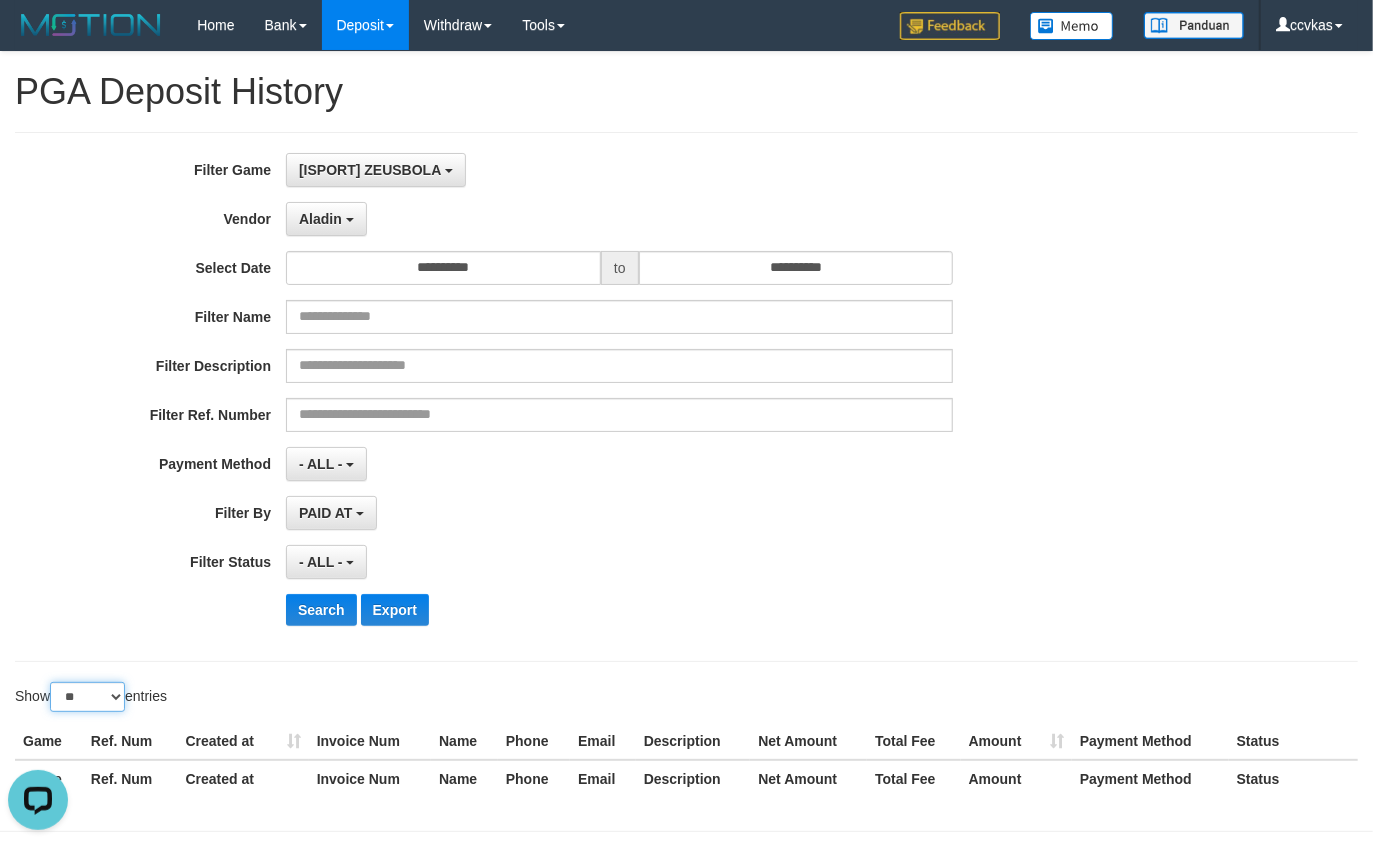 click on "** ** ** ***" at bounding box center (87, 697) 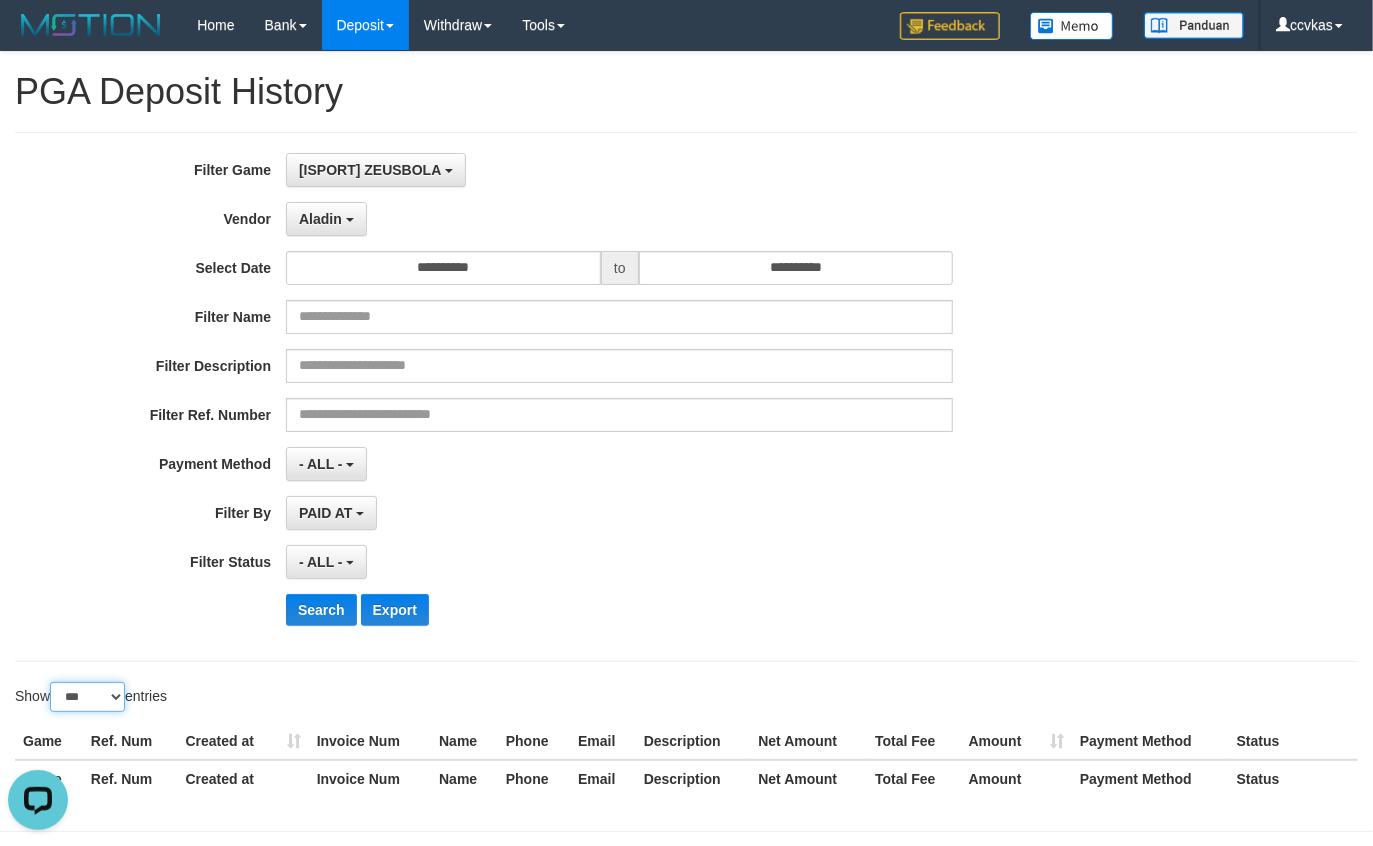 click on "** ** ** ***" at bounding box center (87, 697) 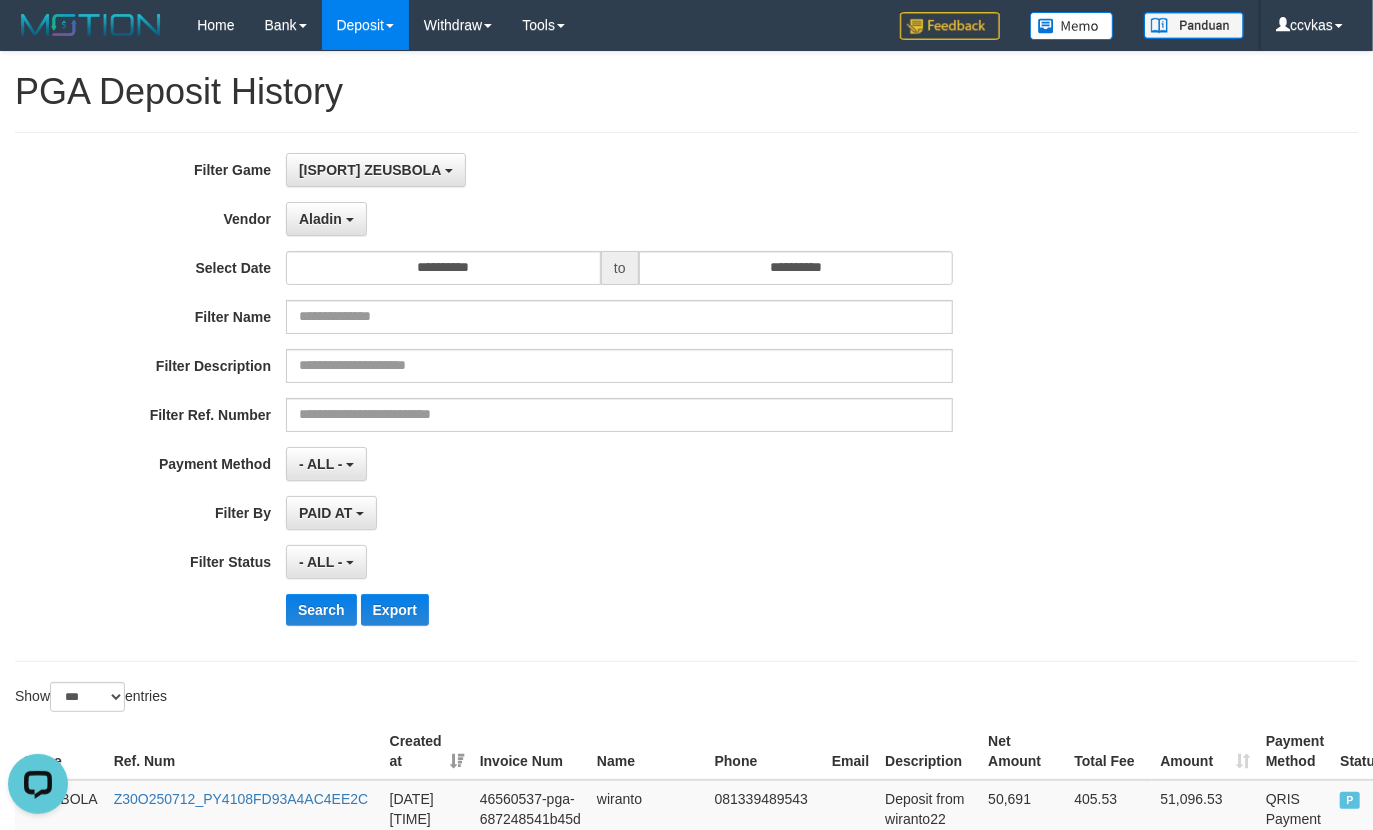 click on "PAID AT
PAID AT
CREATED AT" at bounding box center (619, 513) 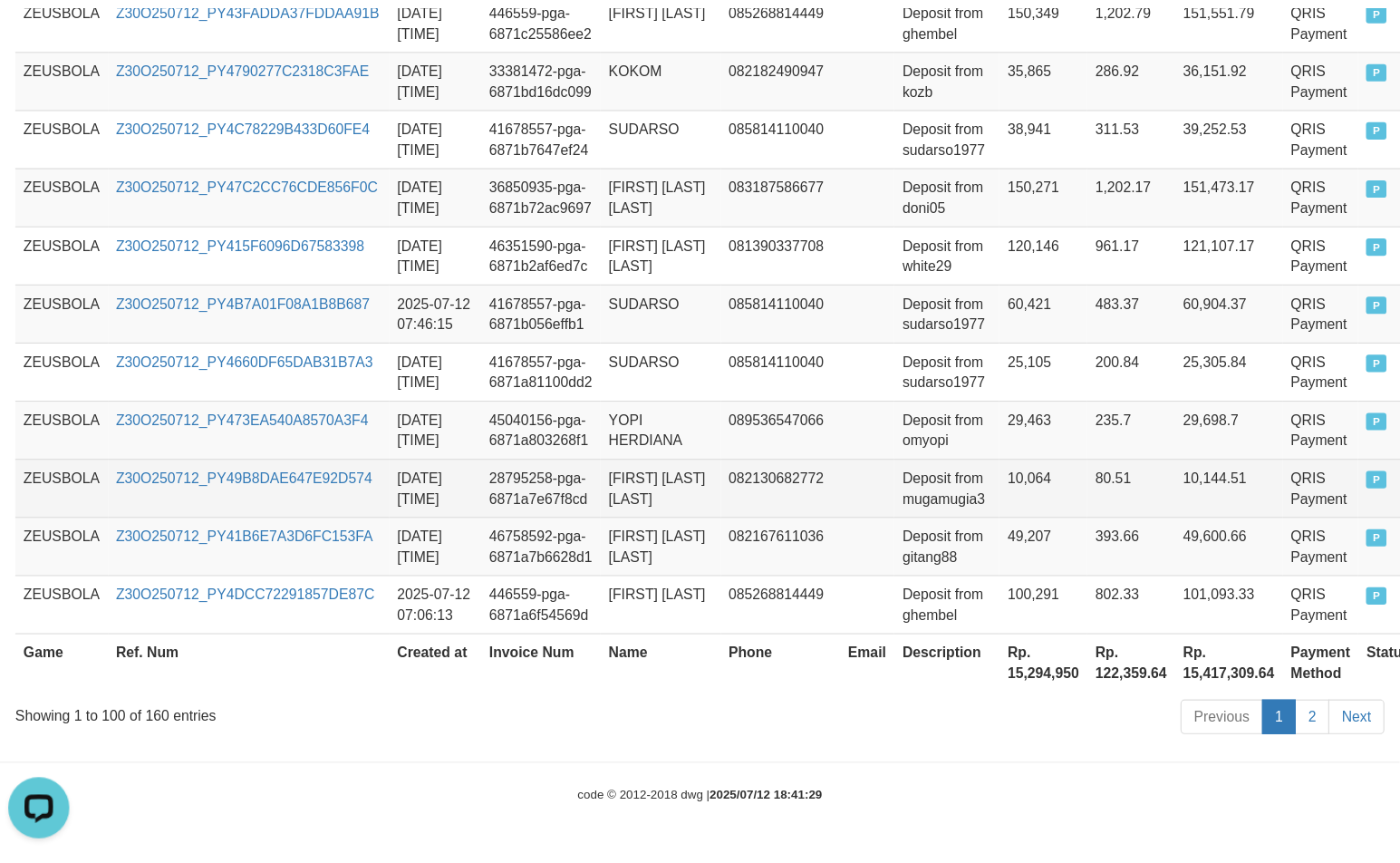scroll, scrollTop: 5339, scrollLeft: 0, axis: vertical 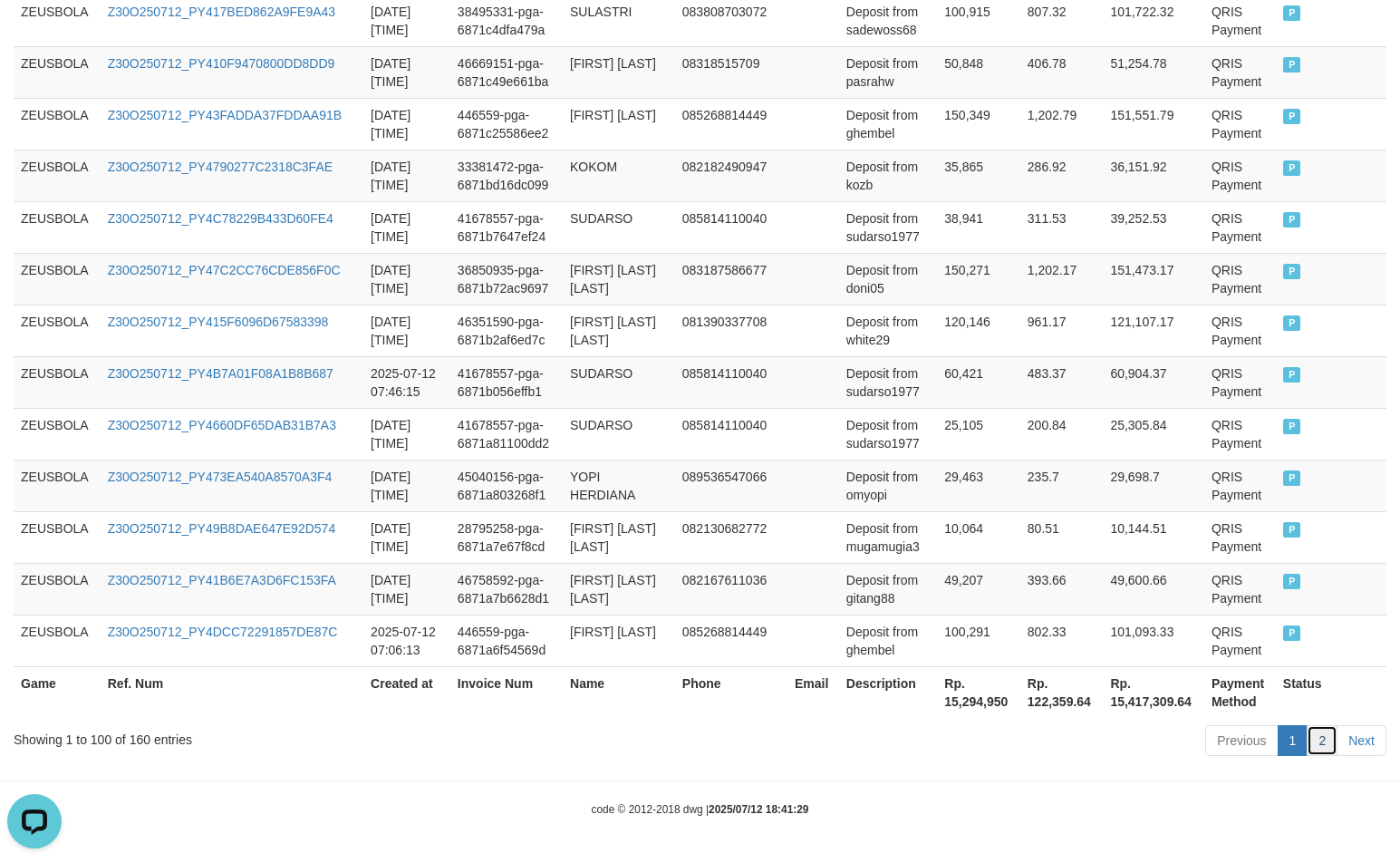 click on "2" at bounding box center [1322, 741] 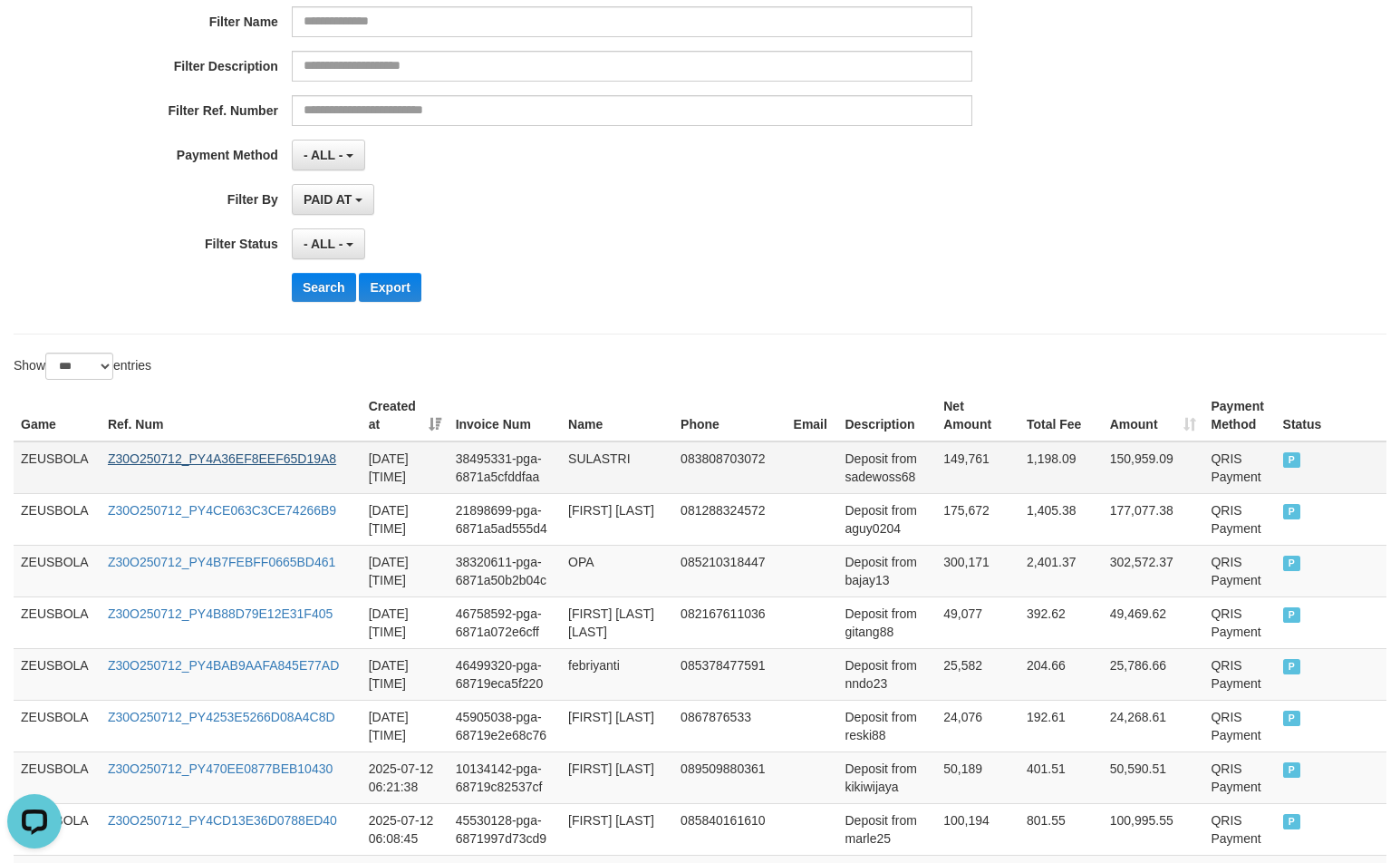 scroll, scrollTop: 379, scrollLeft: 0, axis: vertical 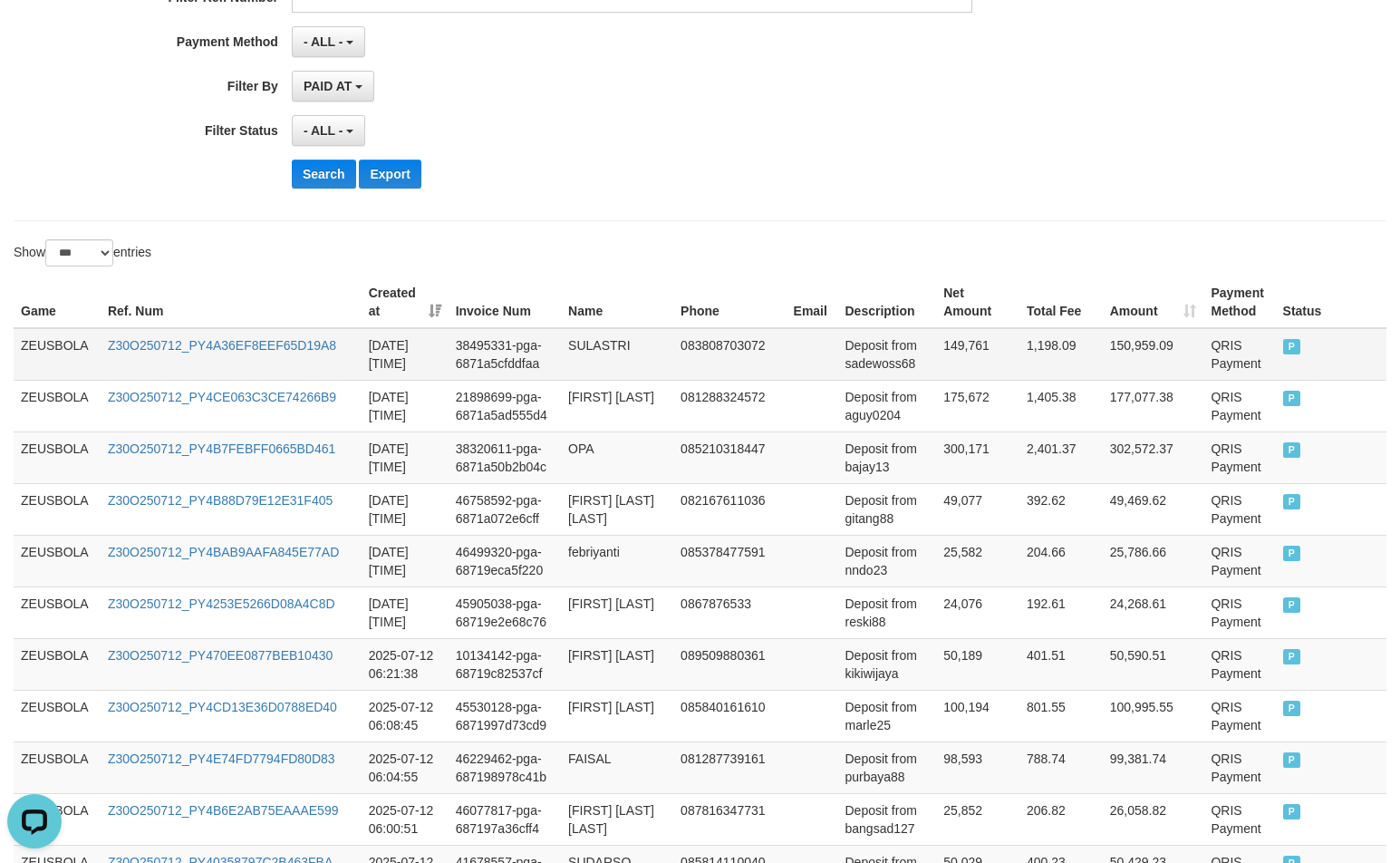 click on "ZEUSBOLA" at bounding box center (57, 354) 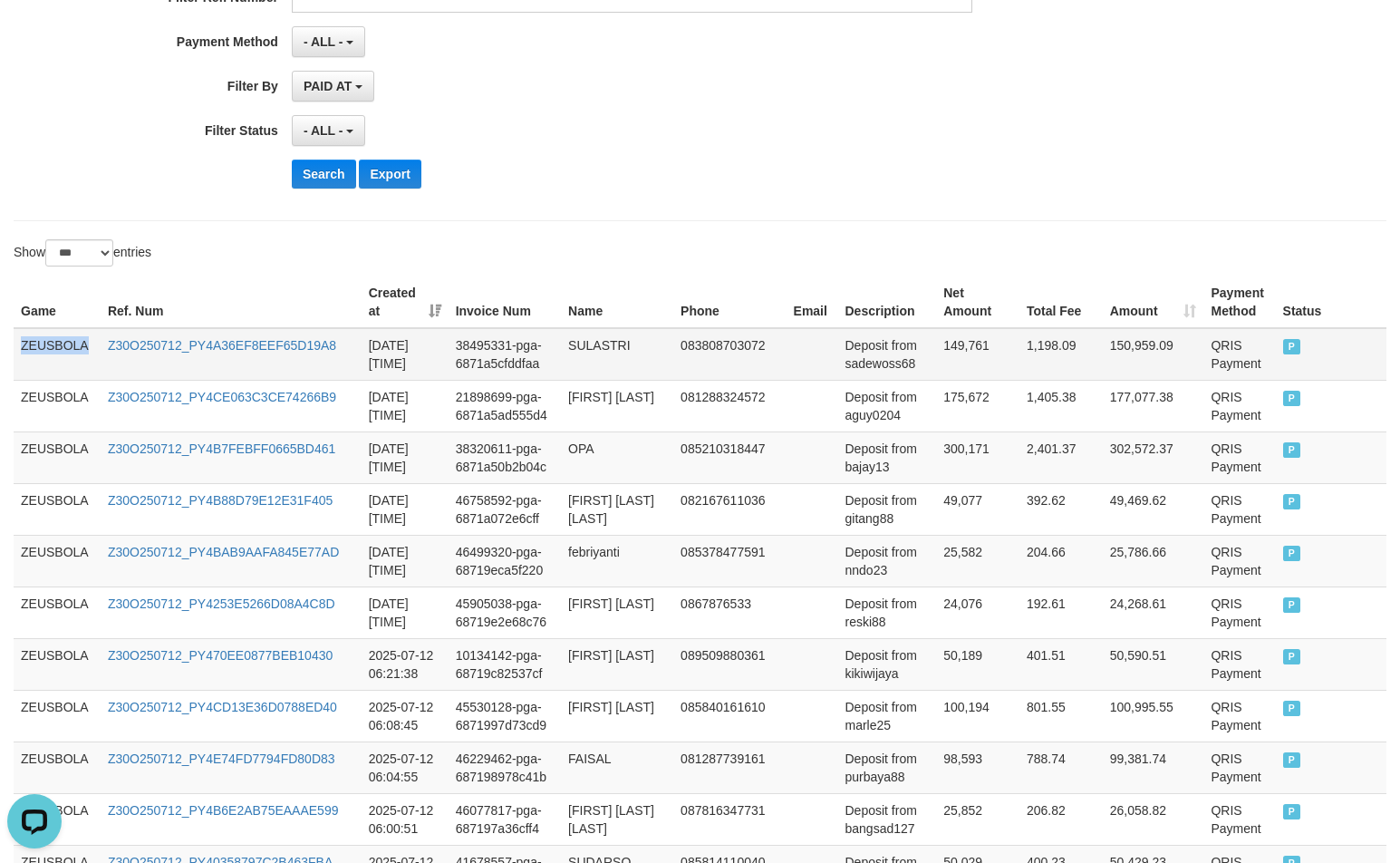click on "ZEUSBOLA" at bounding box center [57, 354] 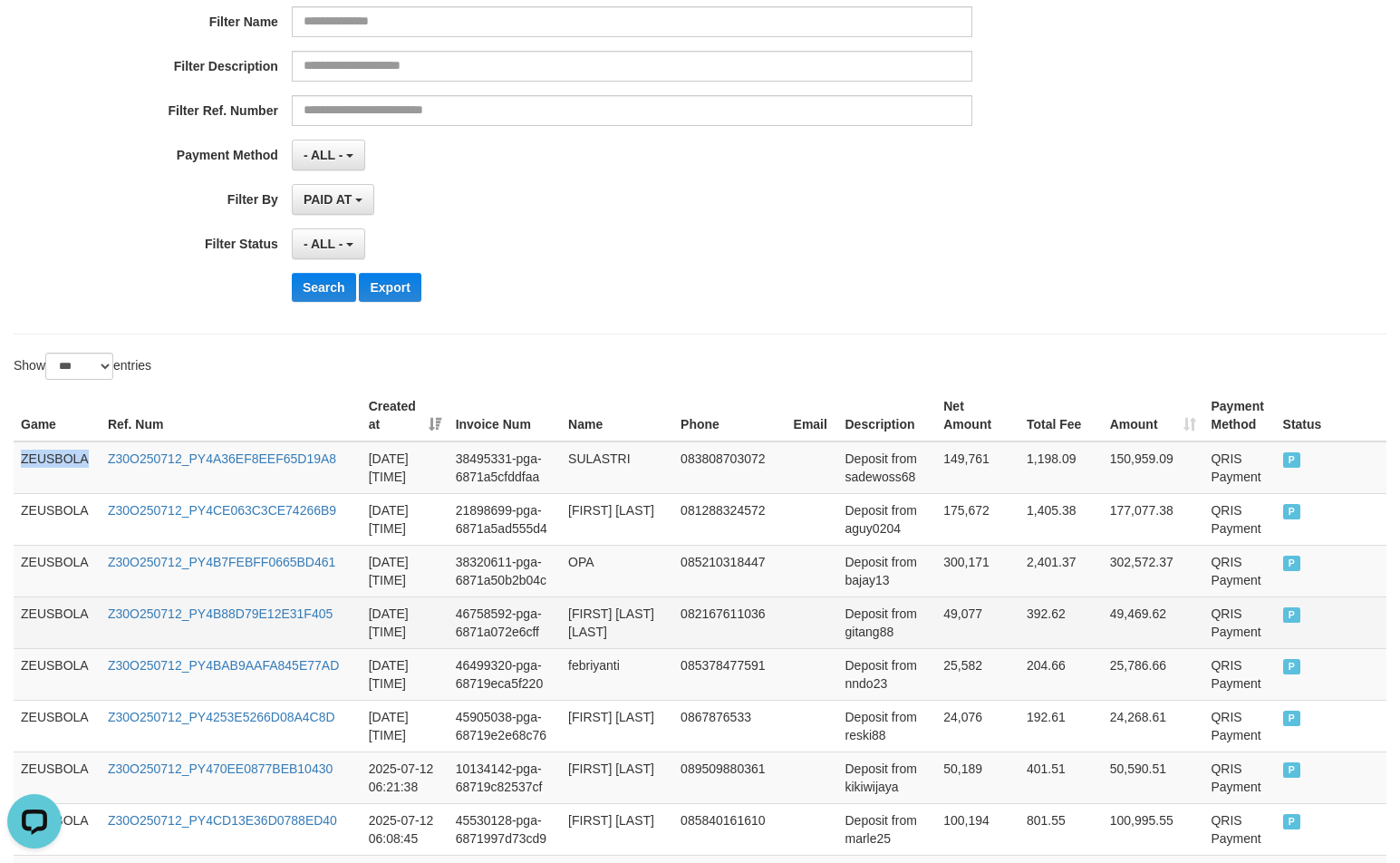 scroll, scrollTop: 379, scrollLeft: 0, axis: vertical 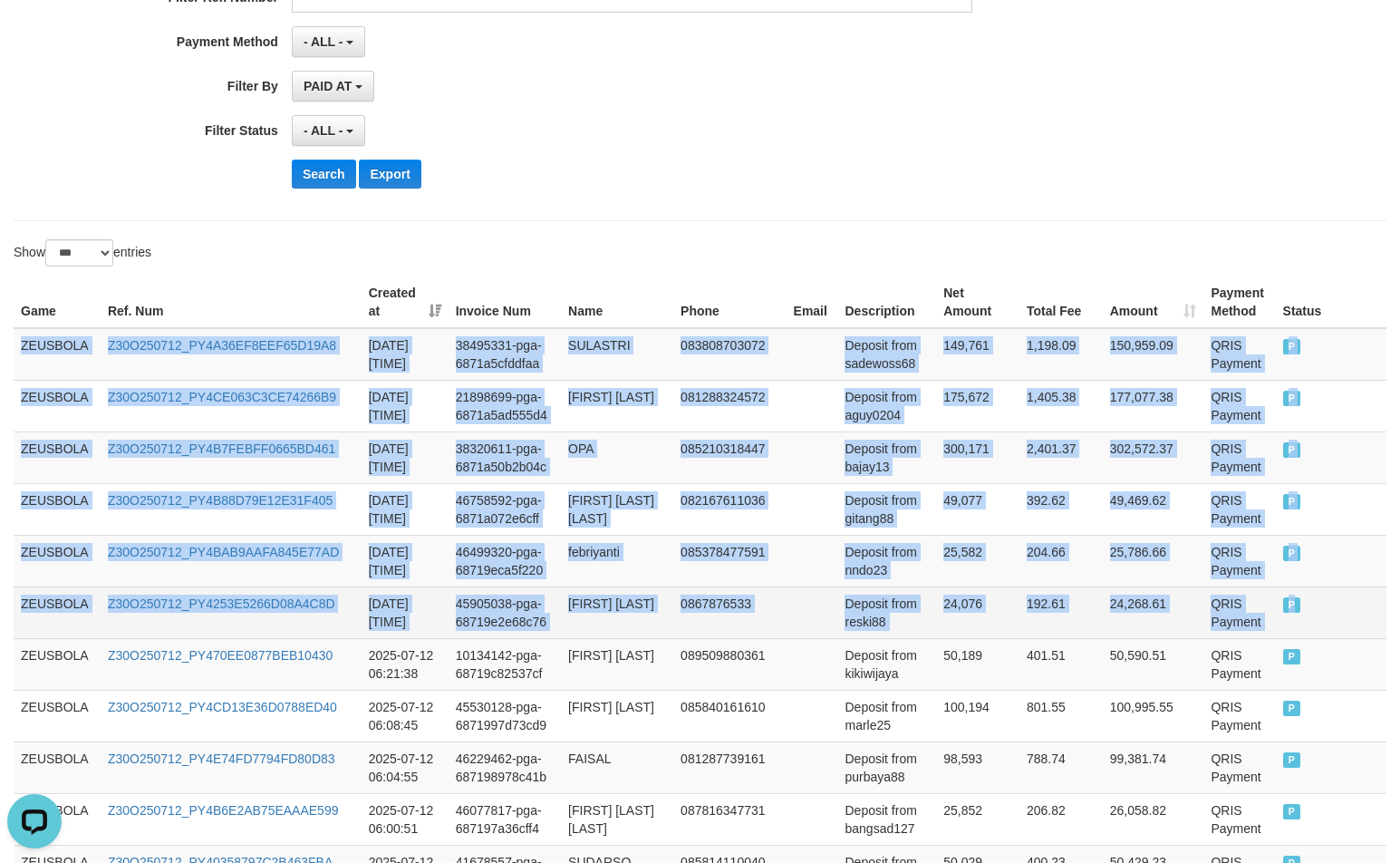 click on "P" at bounding box center (1331, 612) 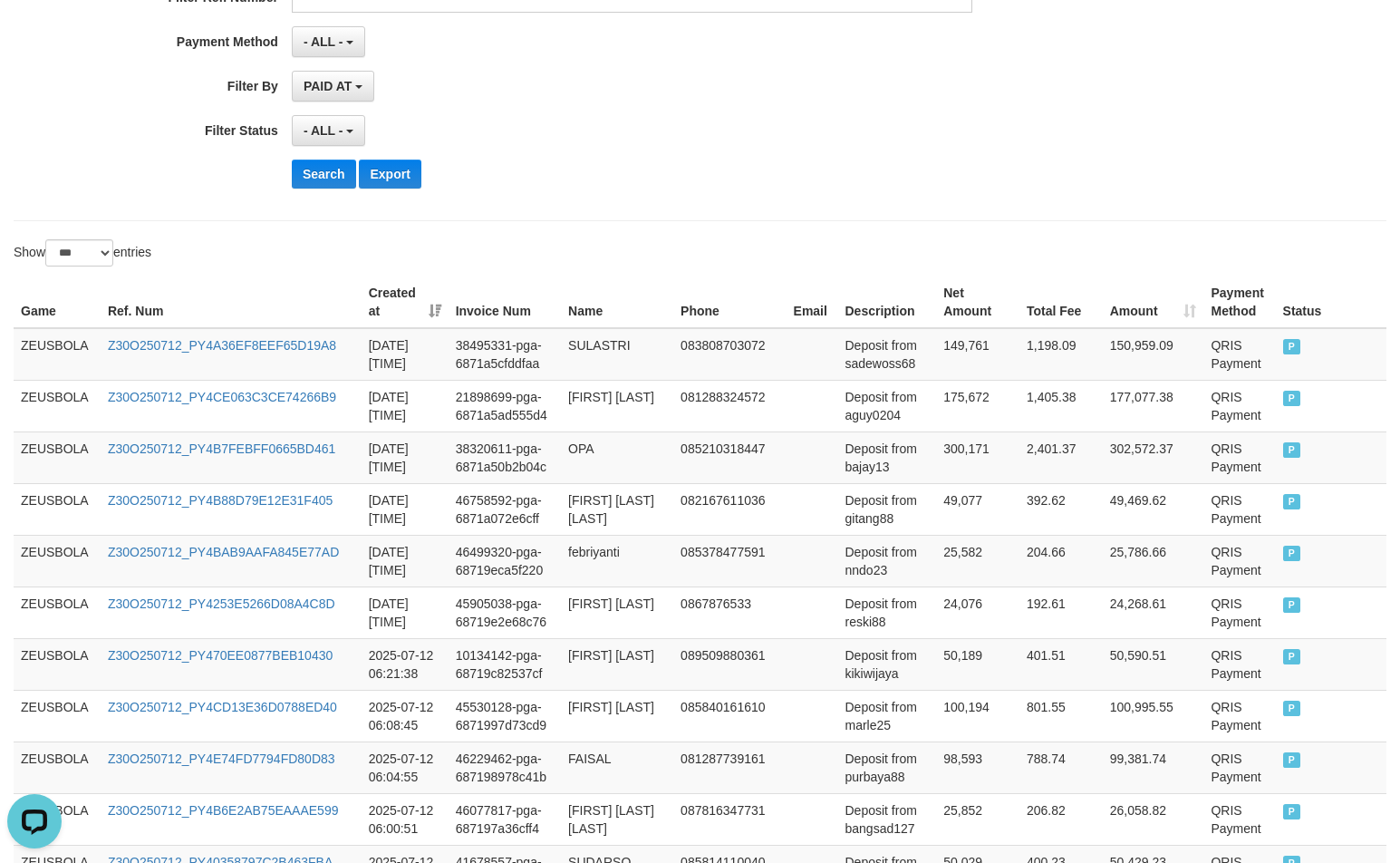 click on "Show  ** ** ** ***  entries" at bounding box center (350, 255) 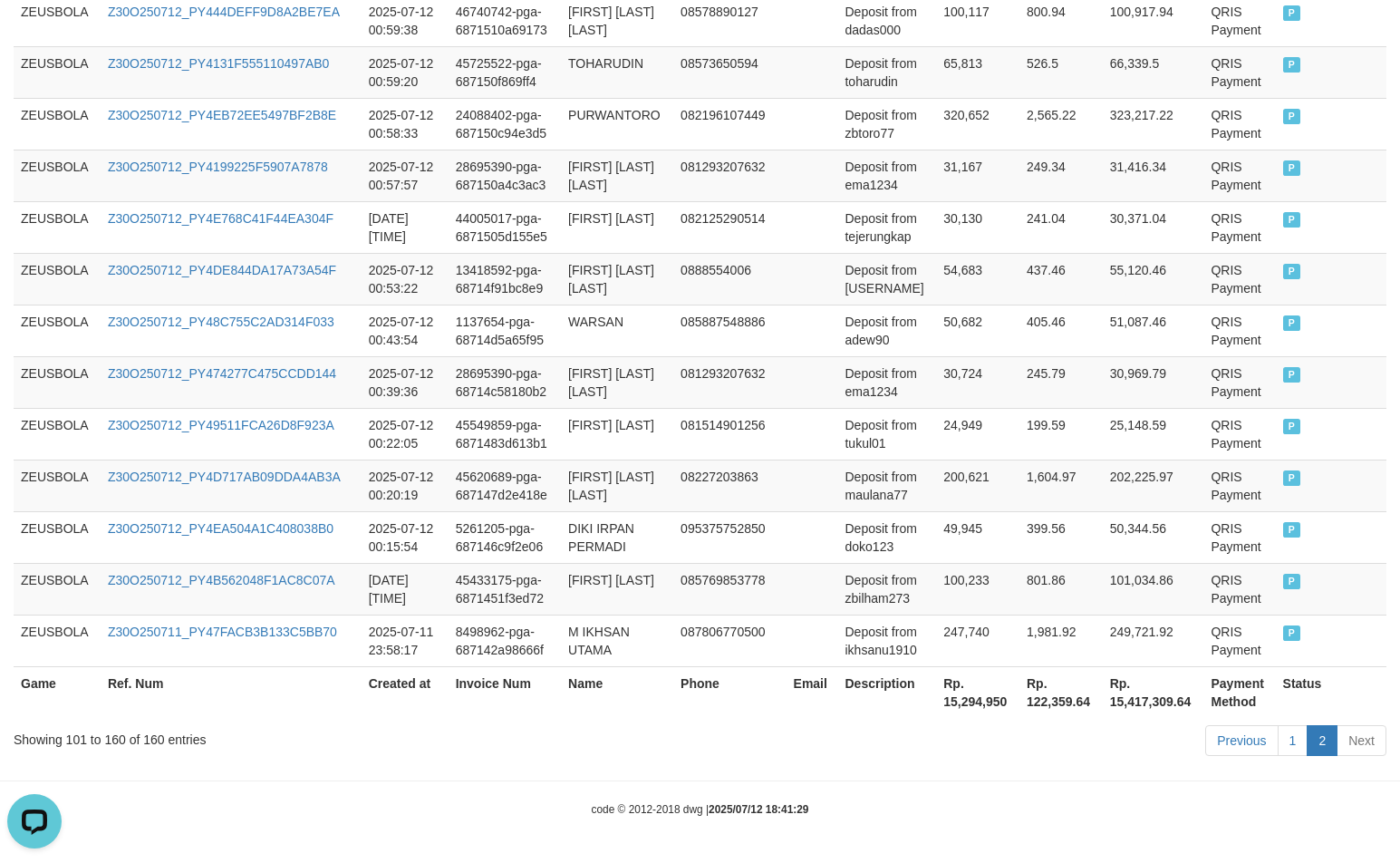scroll, scrollTop: 3192, scrollLeft: 0, axis: vertical 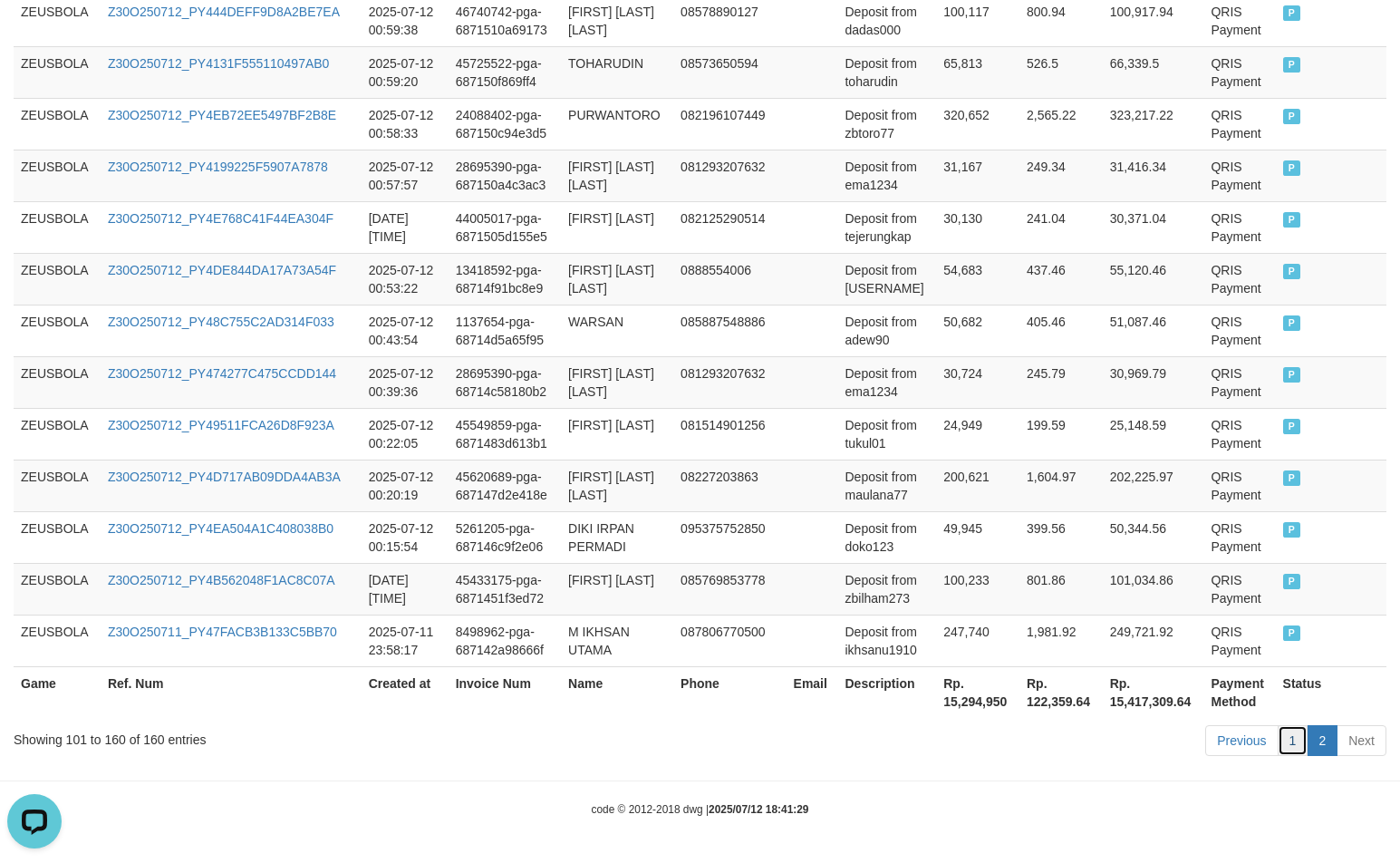 click on "1" at bounding box center (1293, 741) 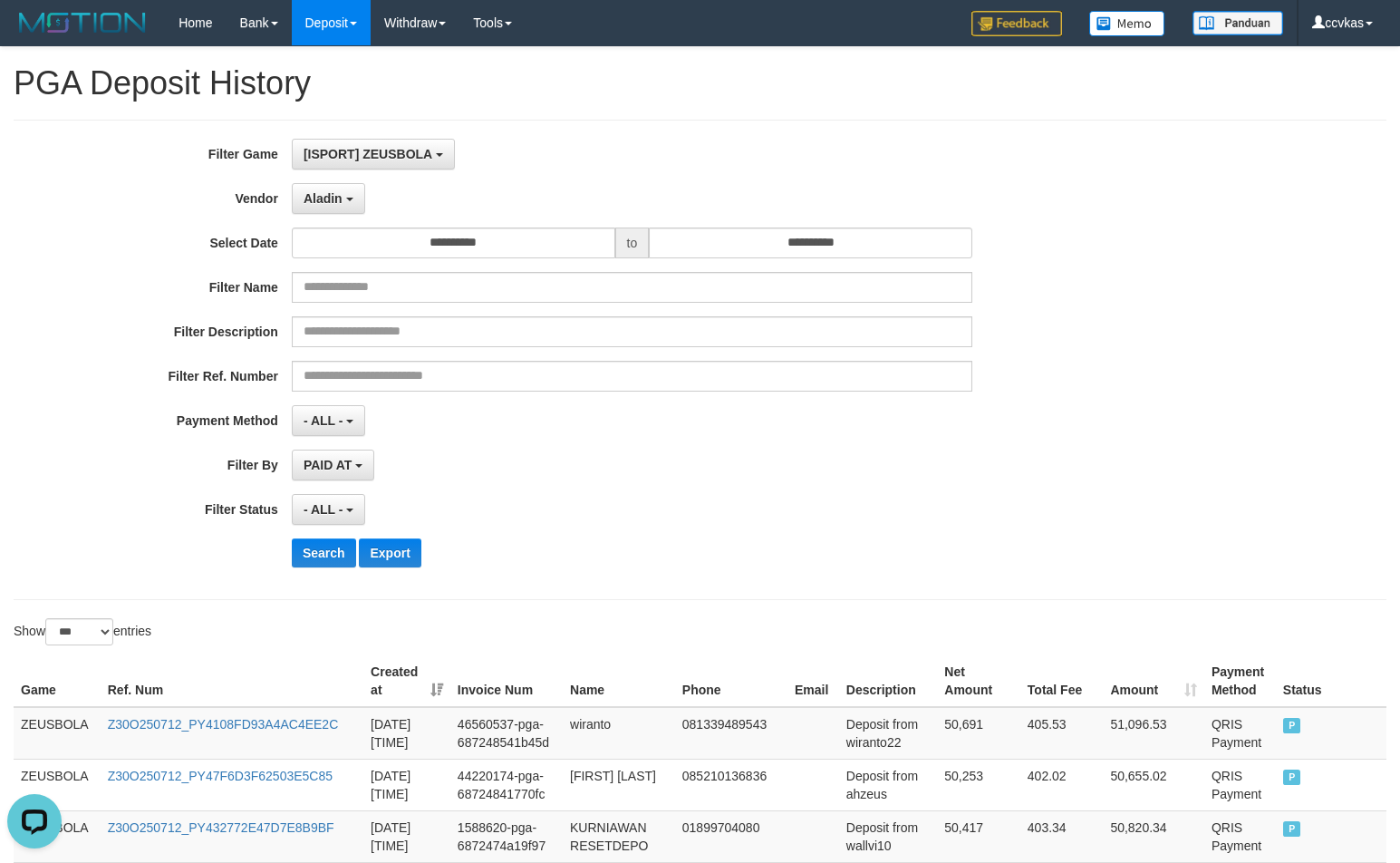 scroll, scrollTop: 340, scrollLeft: 0, axis: vertical 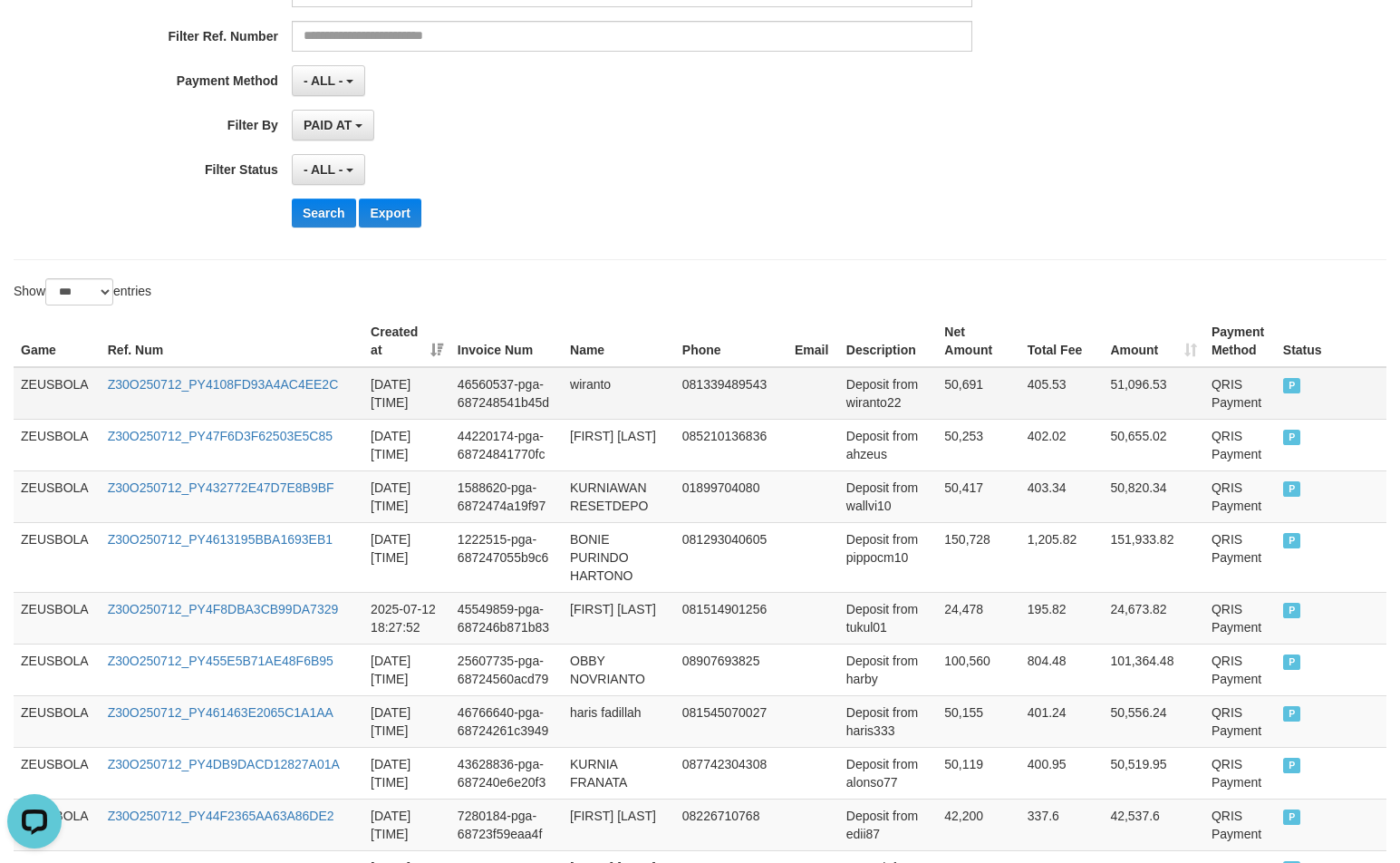 click on "ZEUSBOLA" at bounding box center [57, 393] 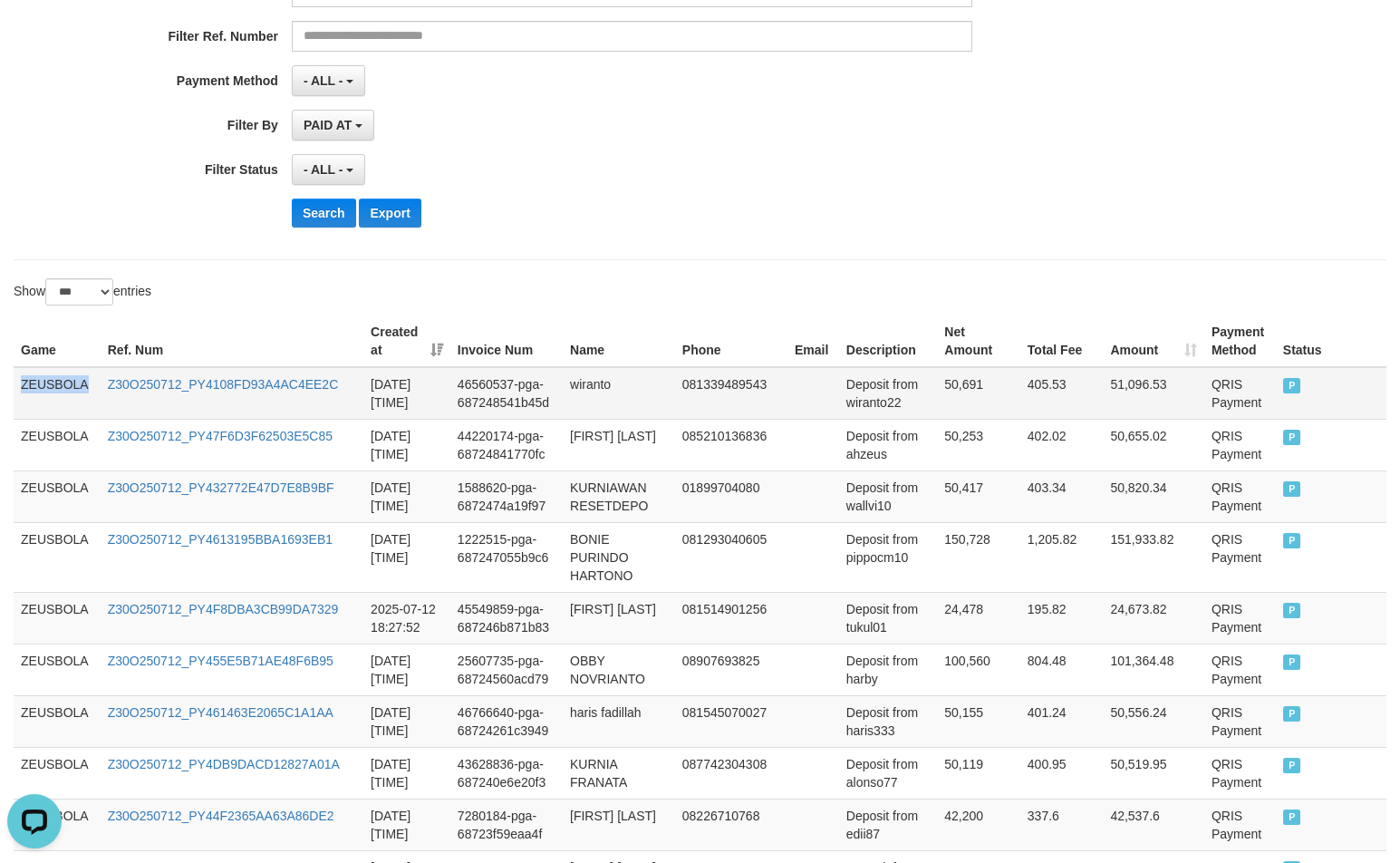 click on "ZEUSBOLA" at bounding box center [57, 393] 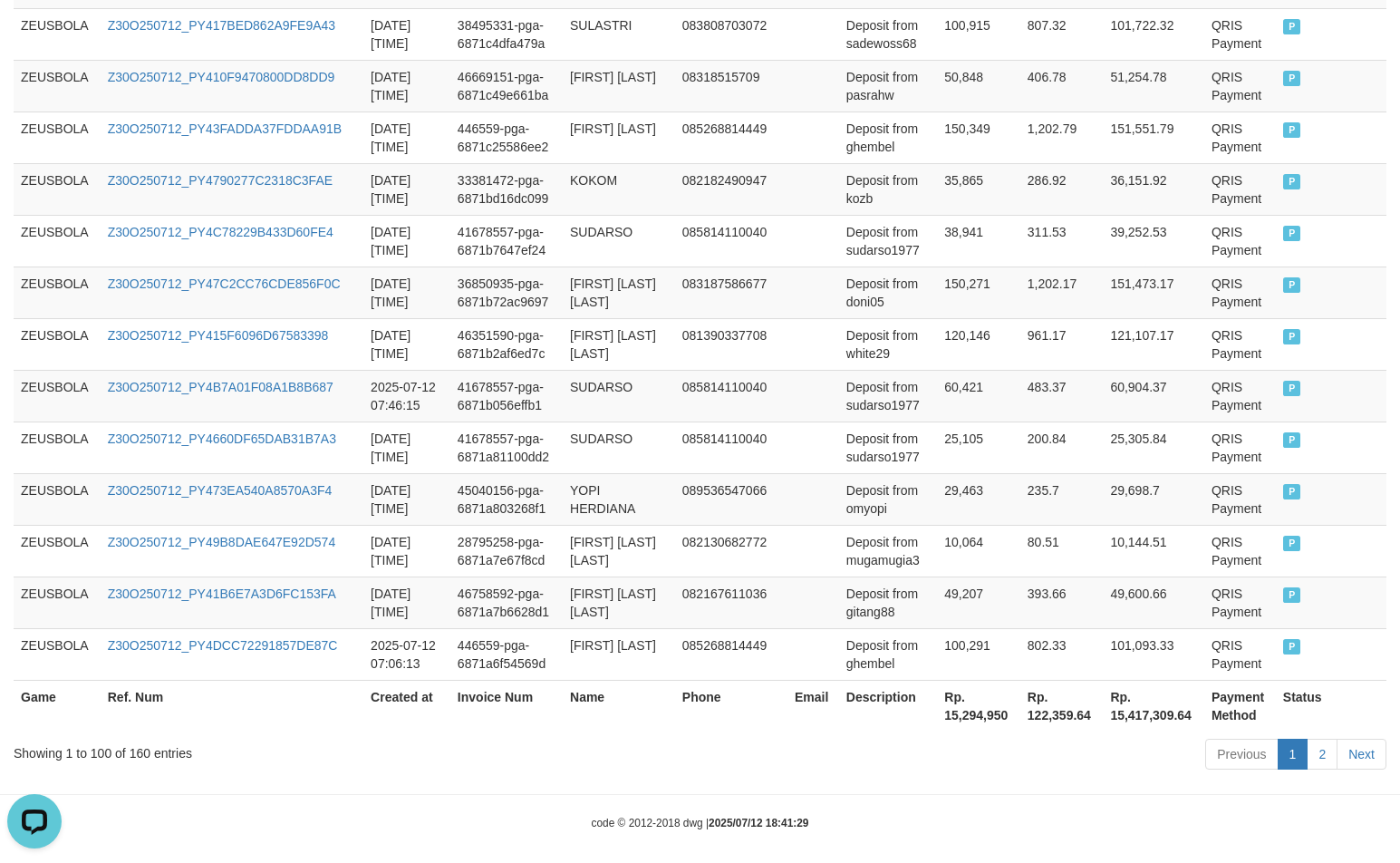 scroll, scrollTop: 5339, scrollLeft: 0, axis: vertical 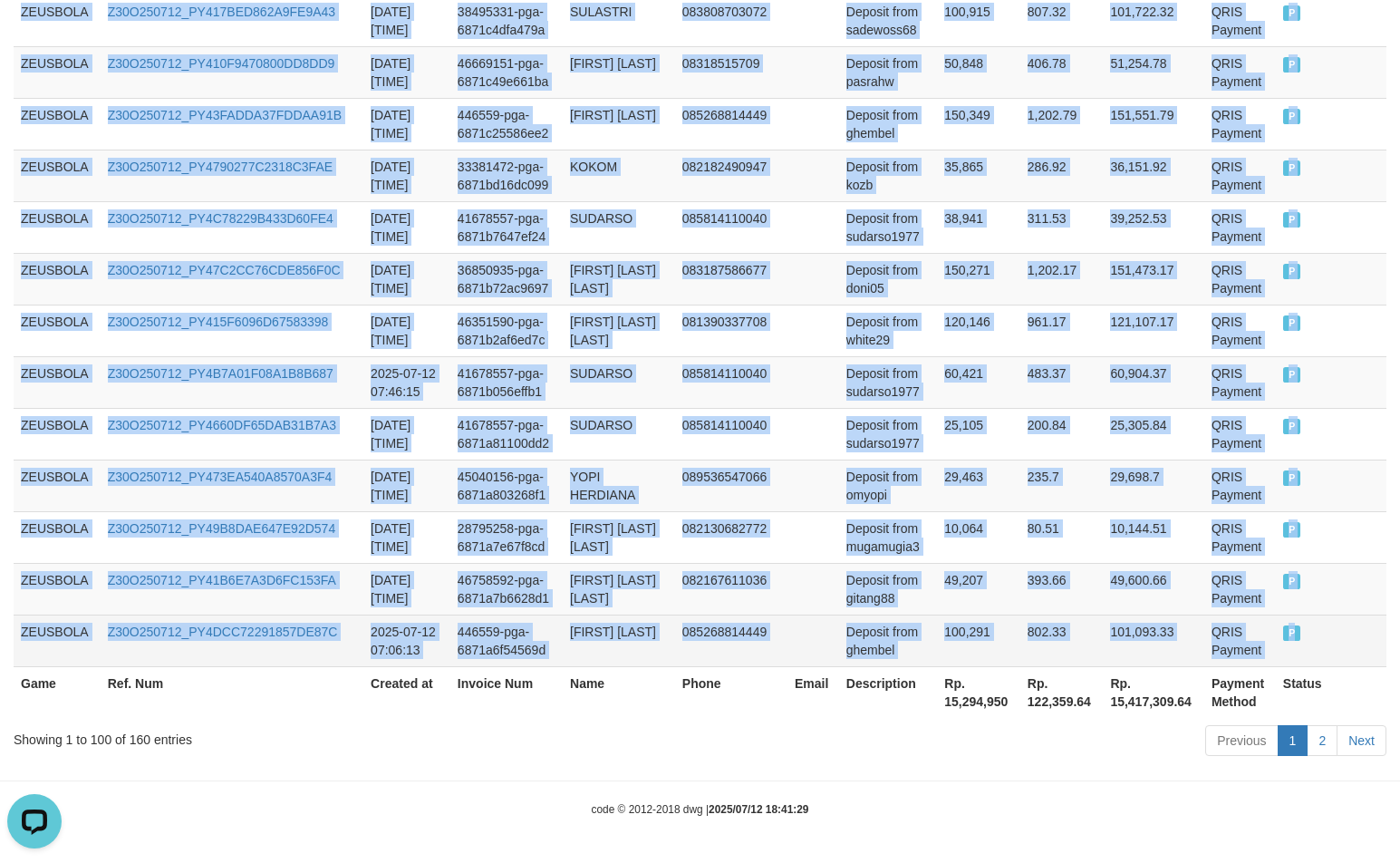 click on "P" at bounding box center [1331, 640] 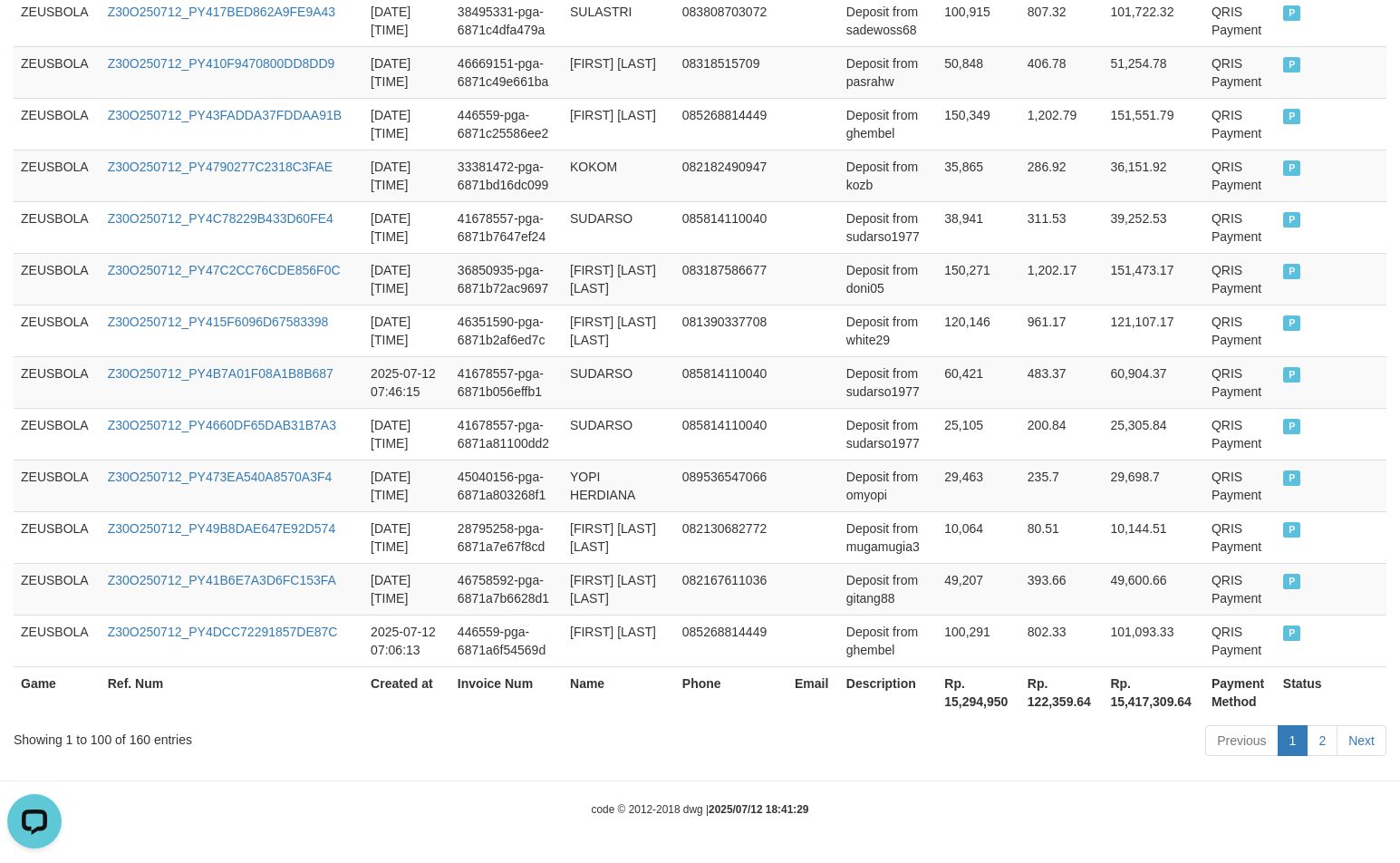 click on "Rp. 15,294,950" at bounding box center [979, 692] 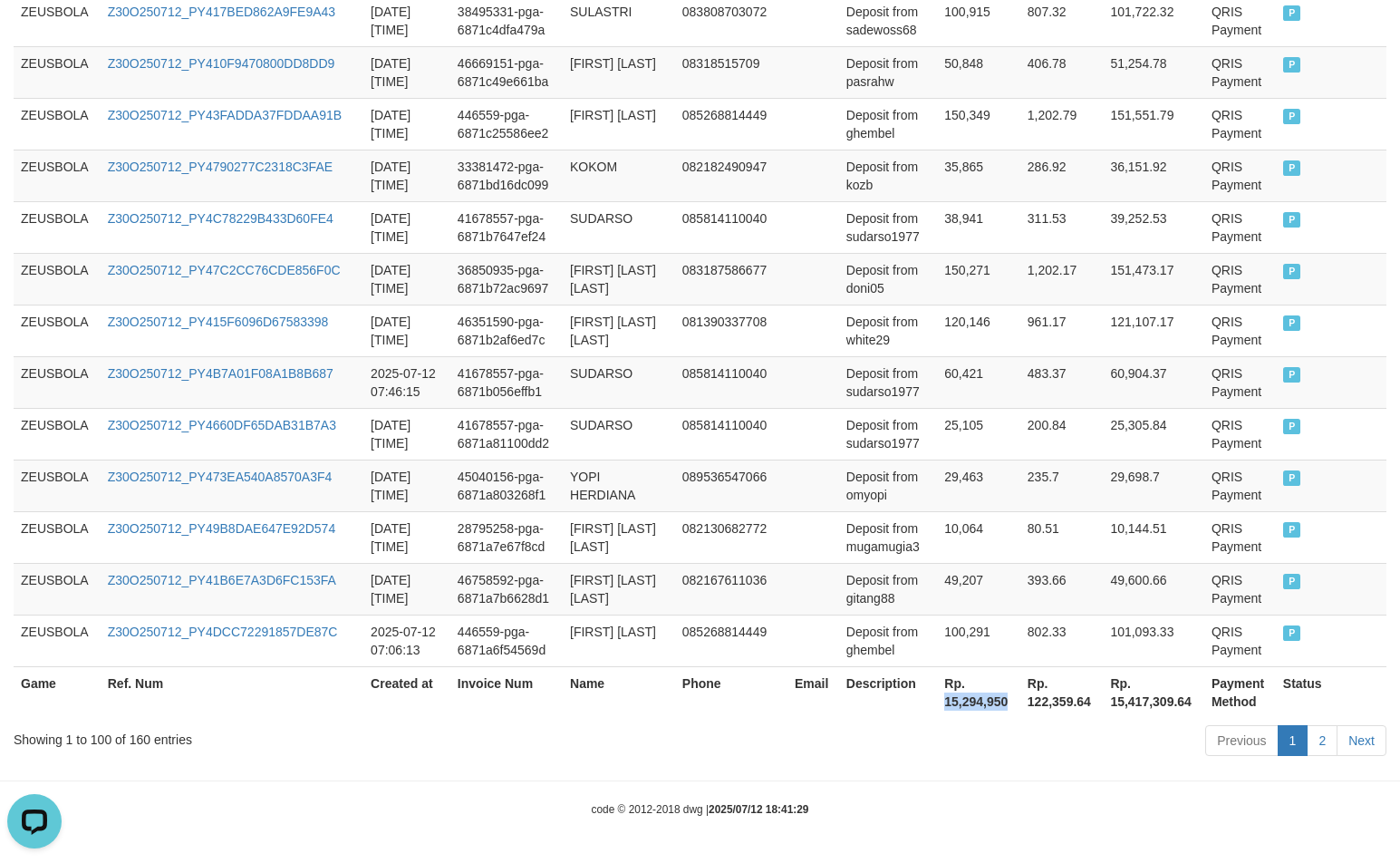 click on "Rp. 15,294,950" at bounding box center [979, 692] 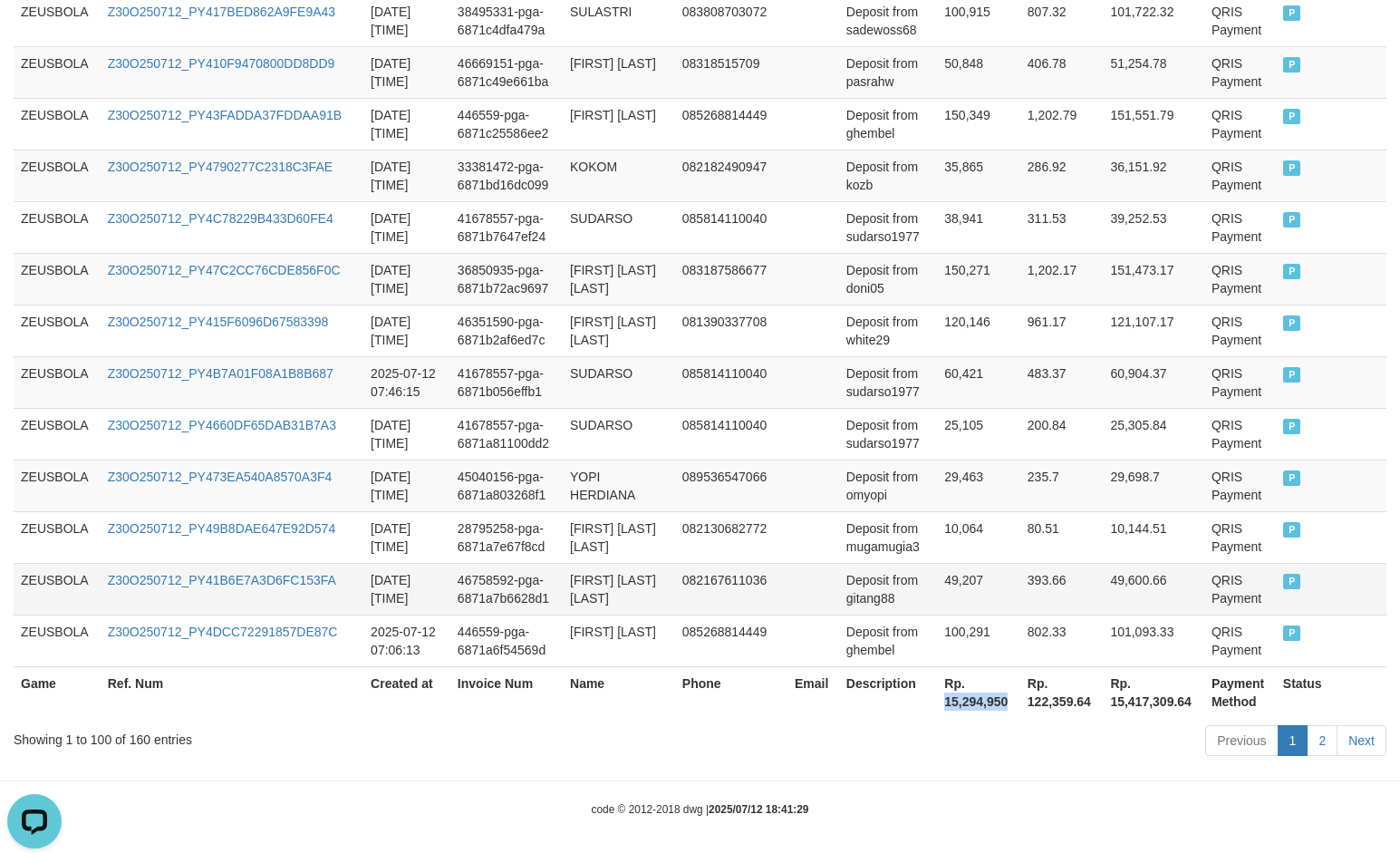 copy on "15,294,950" 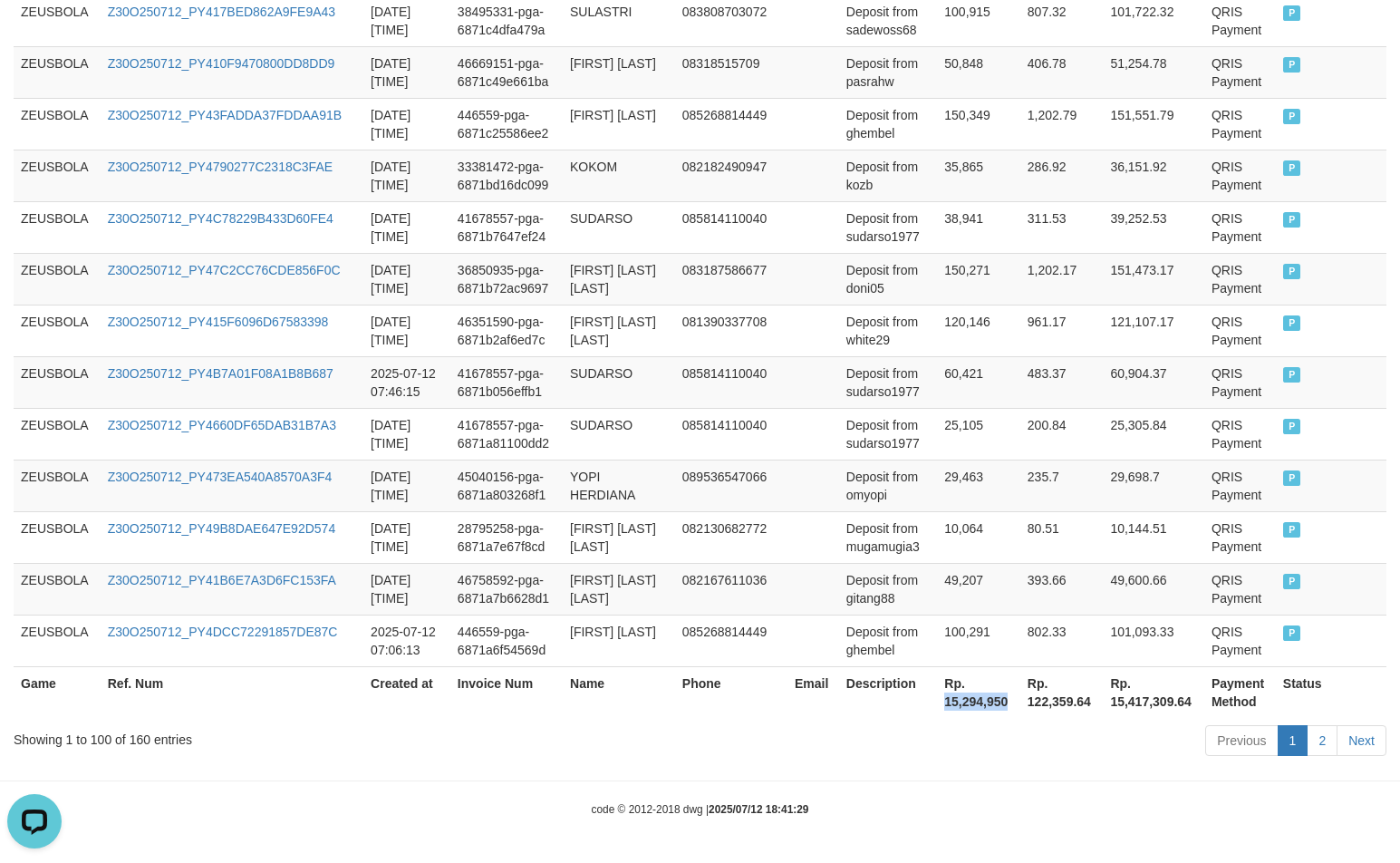 click on "Rp. 15,294,950" at bounding box center [979, 692] 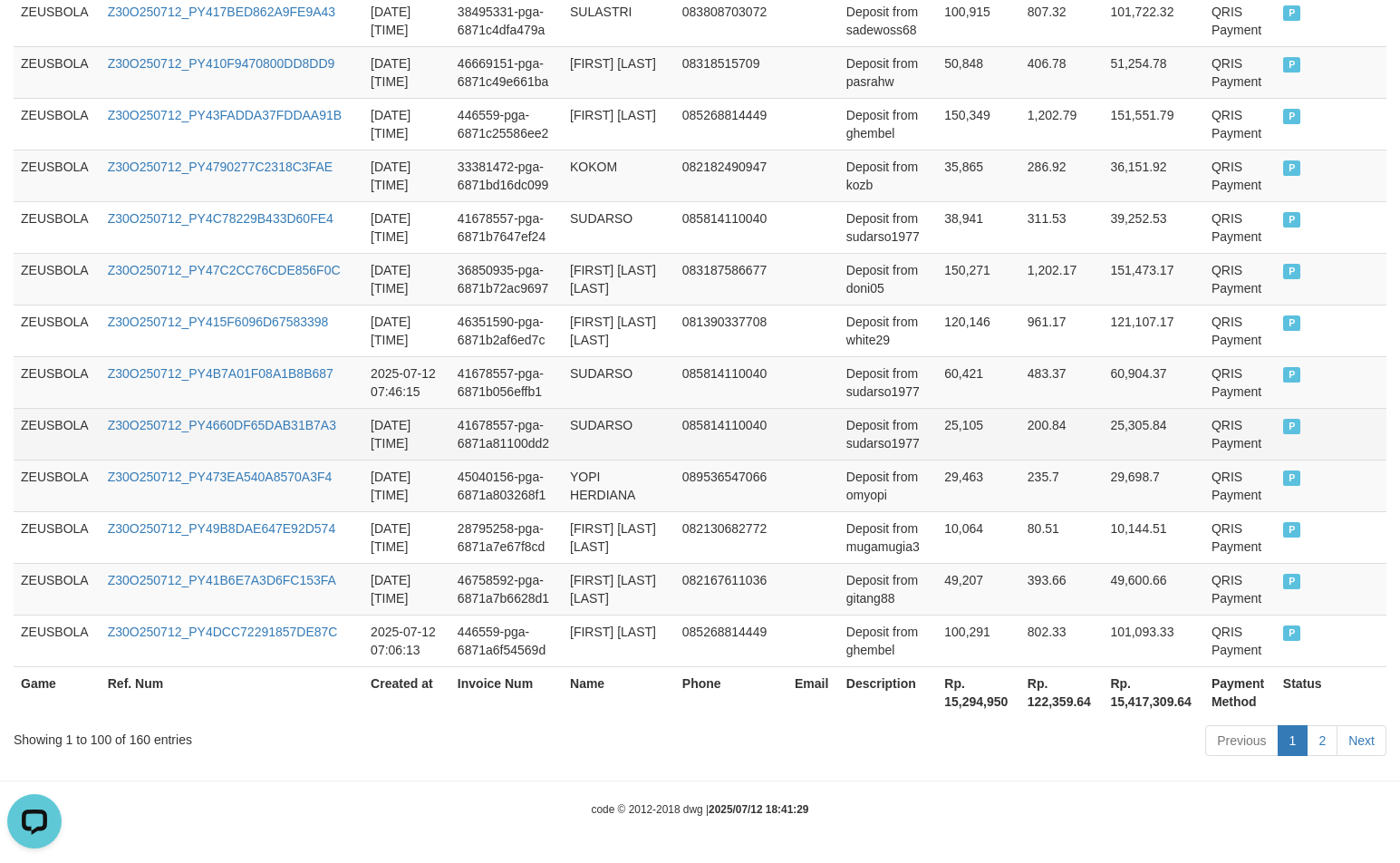 click on "SUDARSO" at bounding box center (619, 433) 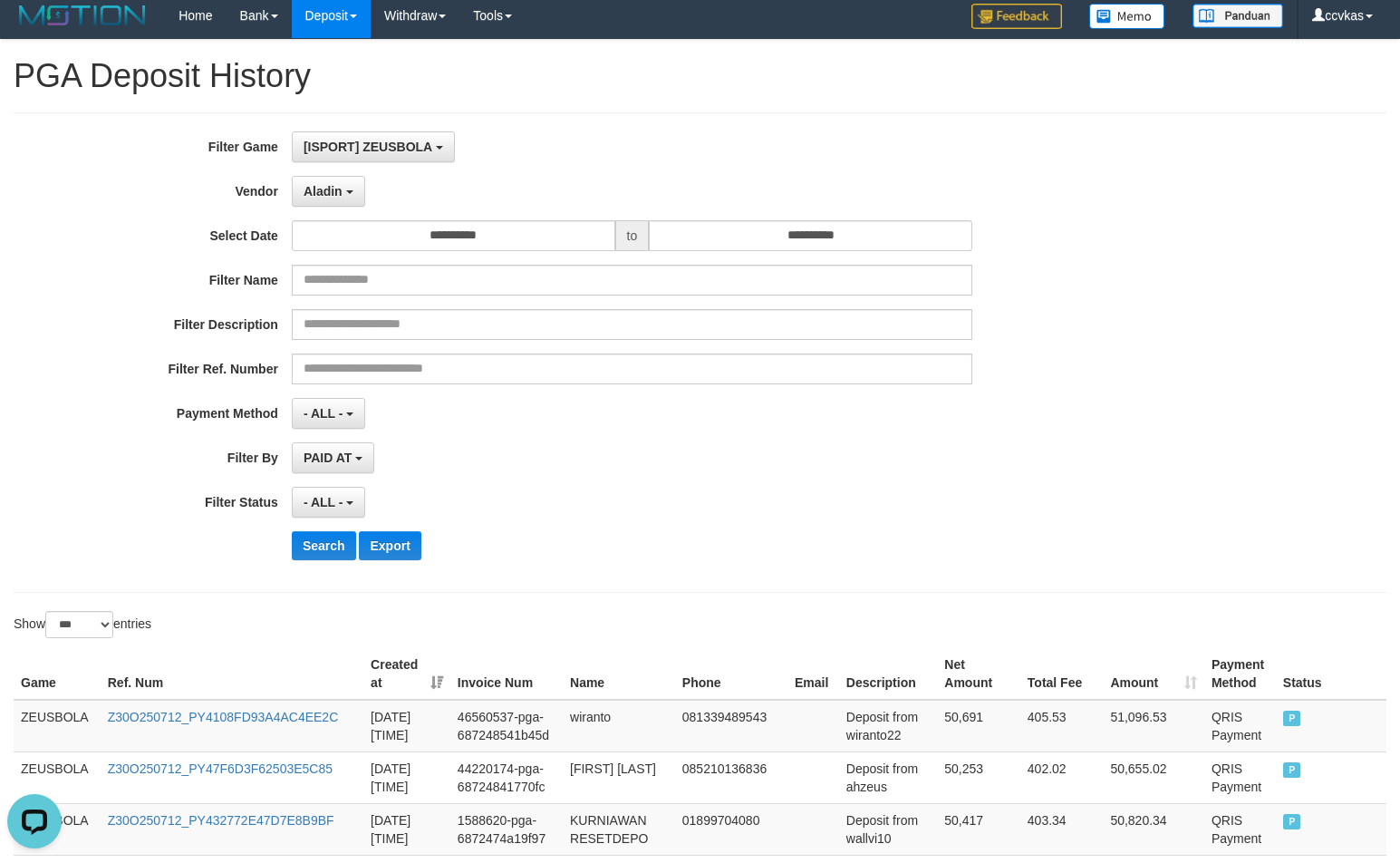 scroll, scrollTop: 0, scrollLeft: 0, axis: both 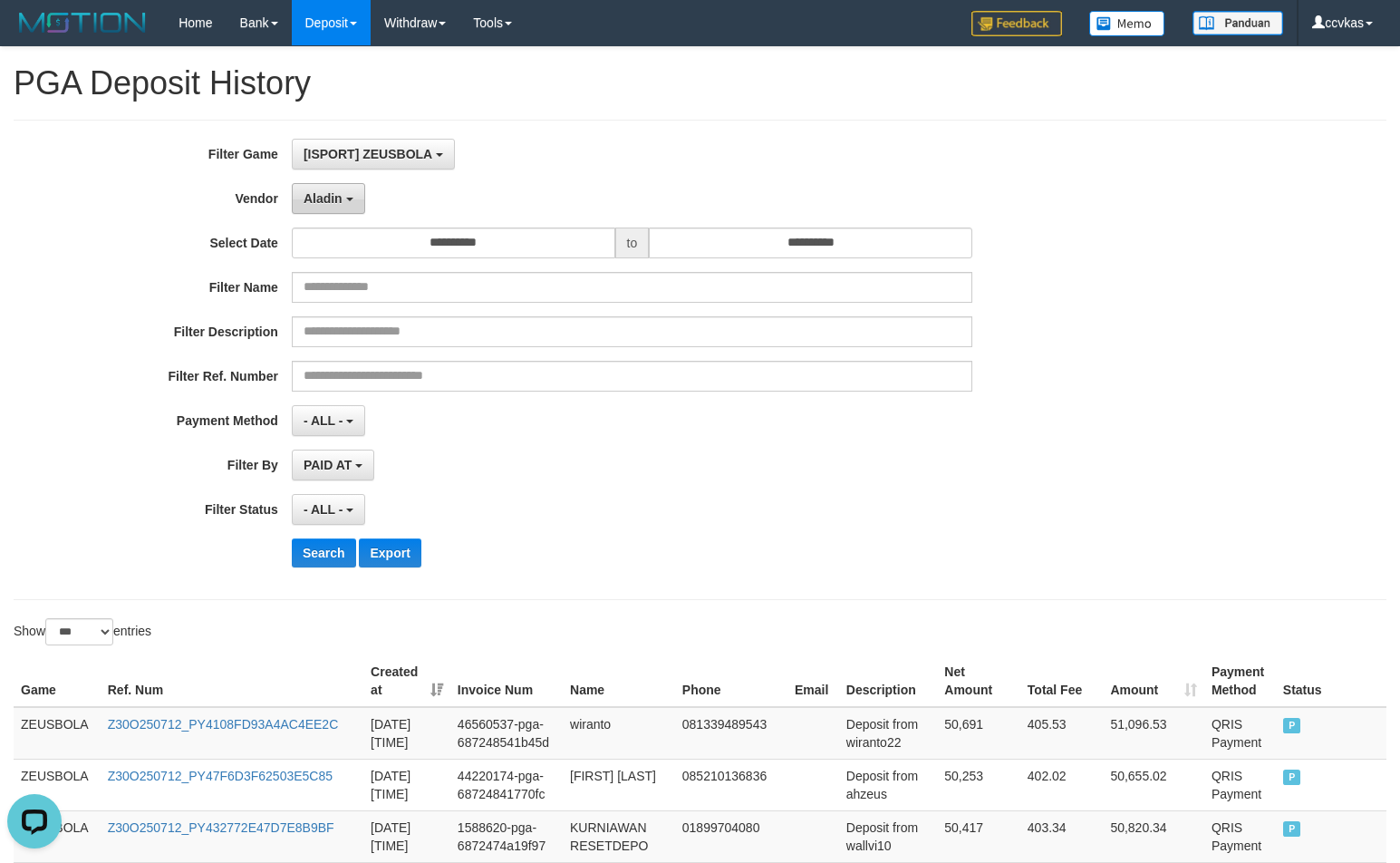 click on "Aladin" at bounding box center [328, 199] 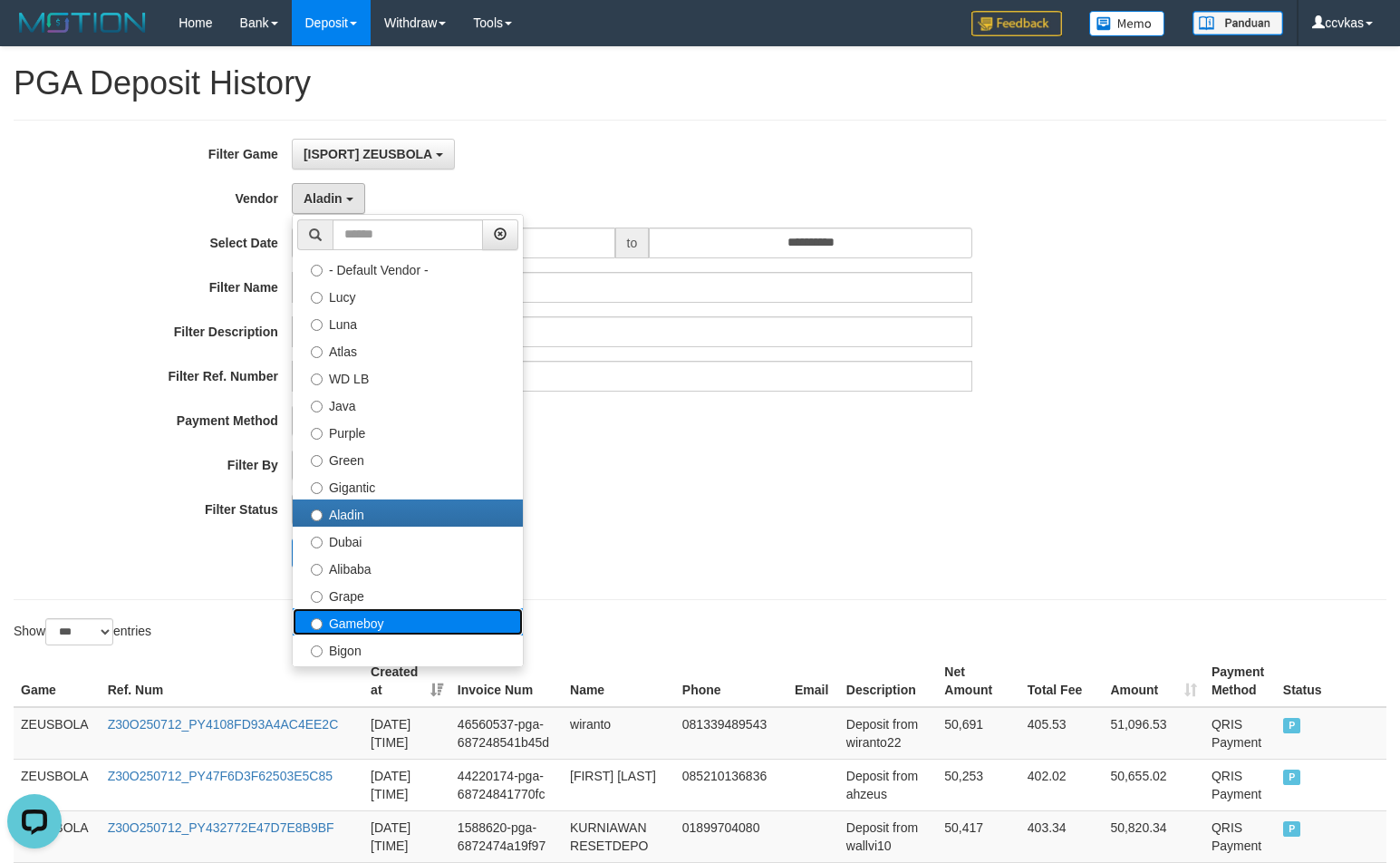 click on "Gameboy" at bounding box center [408, 622] 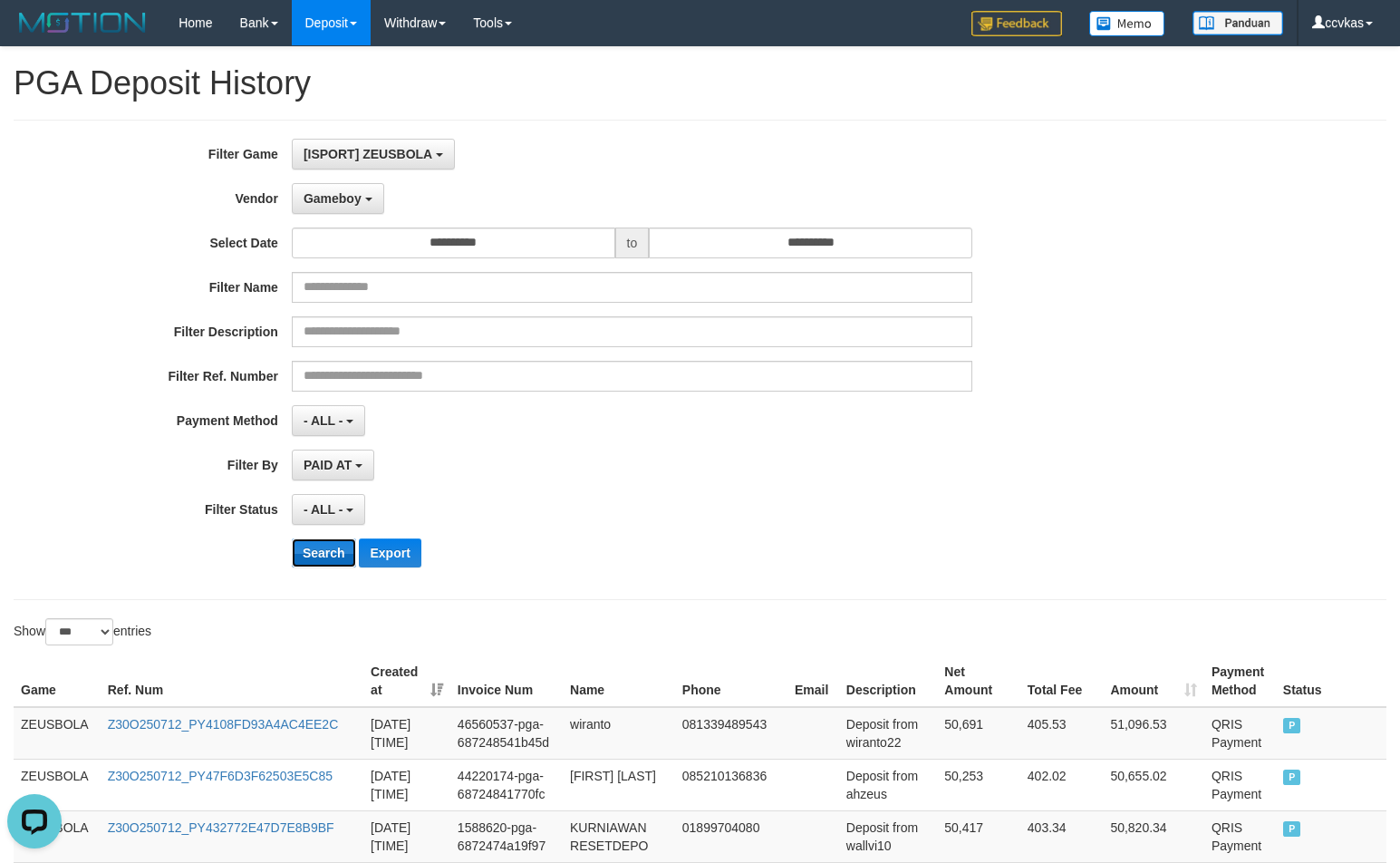 click on "Search" at bounding box center [323, 553] 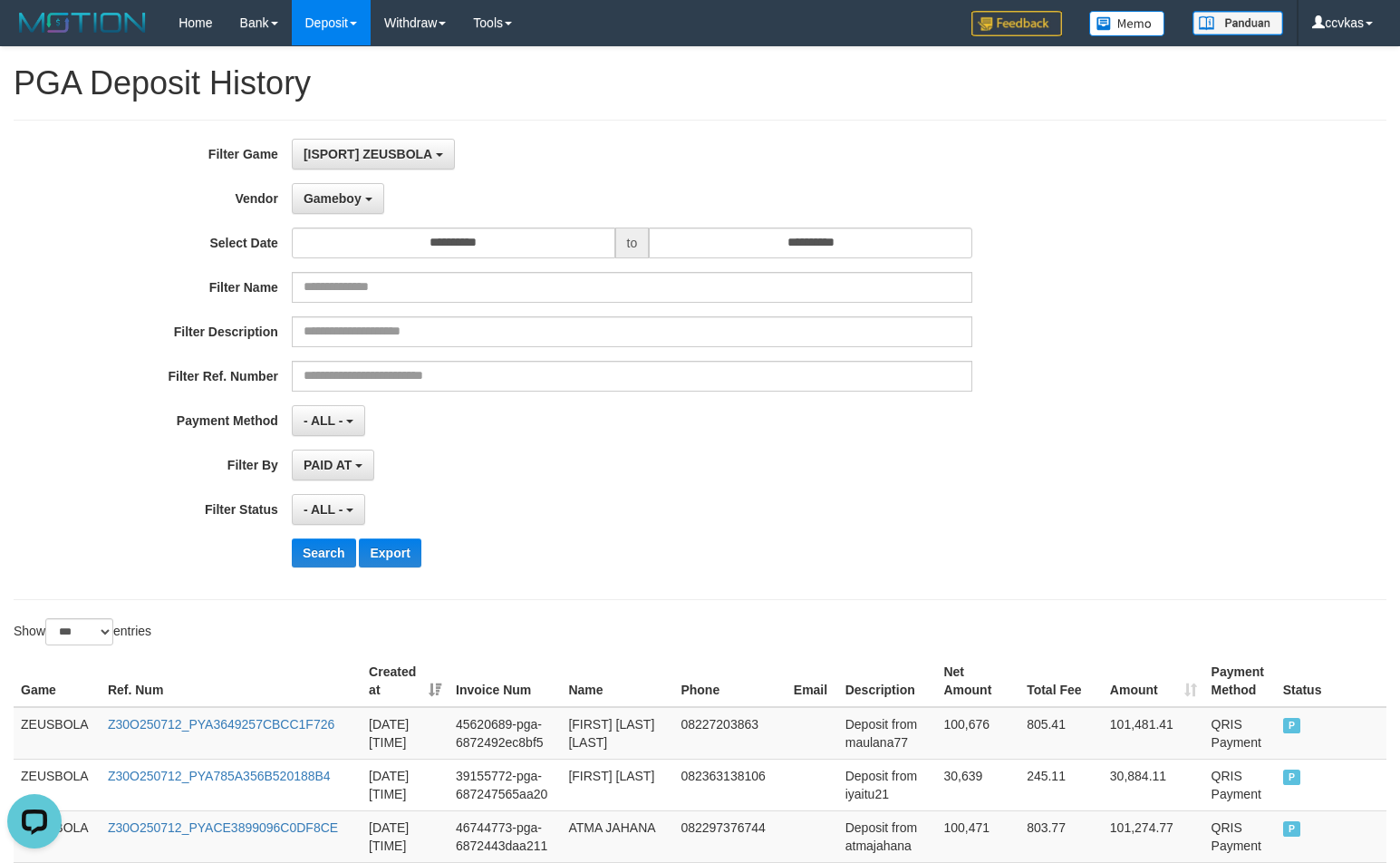 click on "- ALL -    SELECT ALL  - ALL -  SELECT STATUS
PENDING/UNPAID
PAID
CANCELED
EXPIRED" at bounding box center (632, 509) 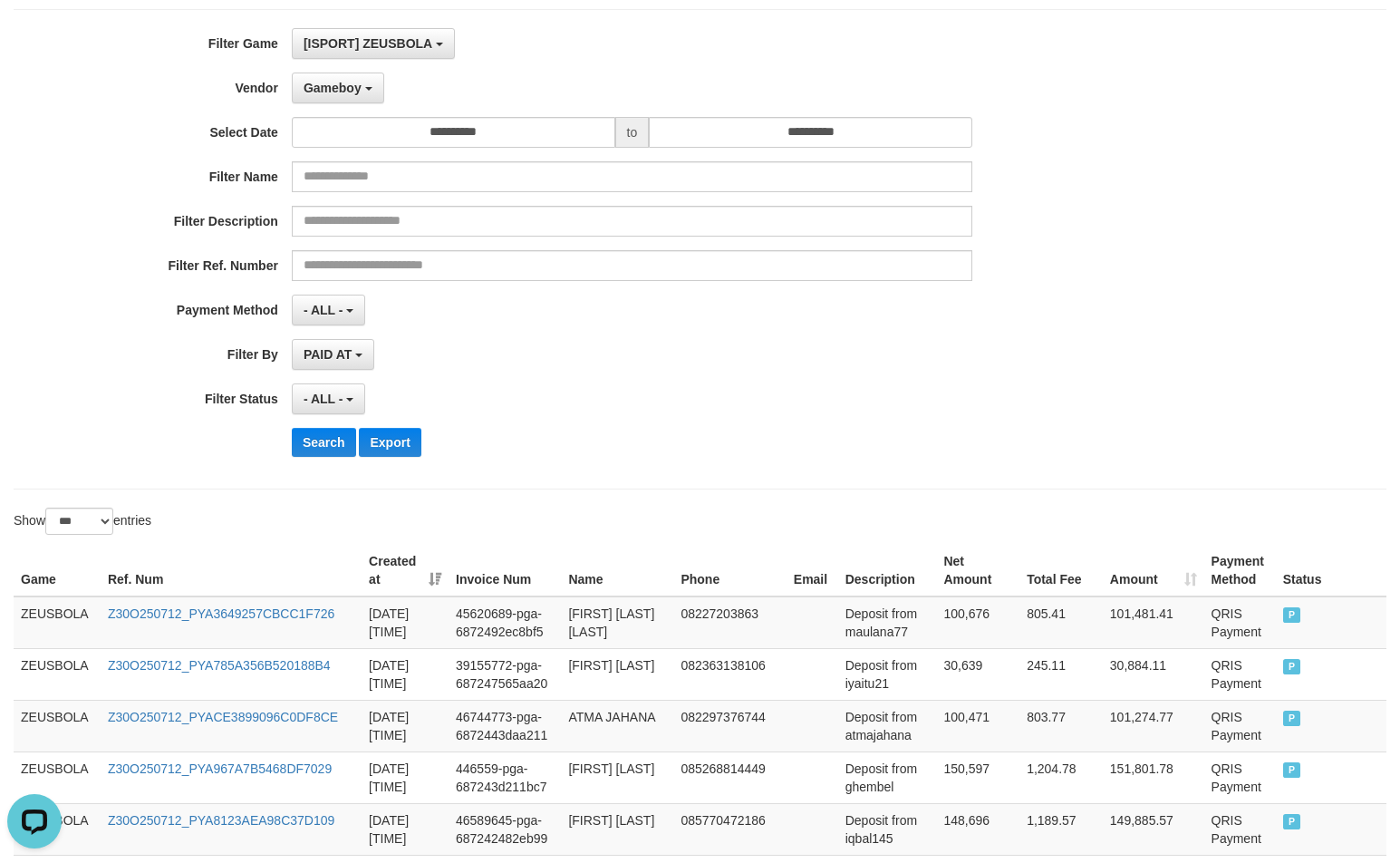 scroll, scrollTop: 110, scrollLeft: 0, axis: vertical 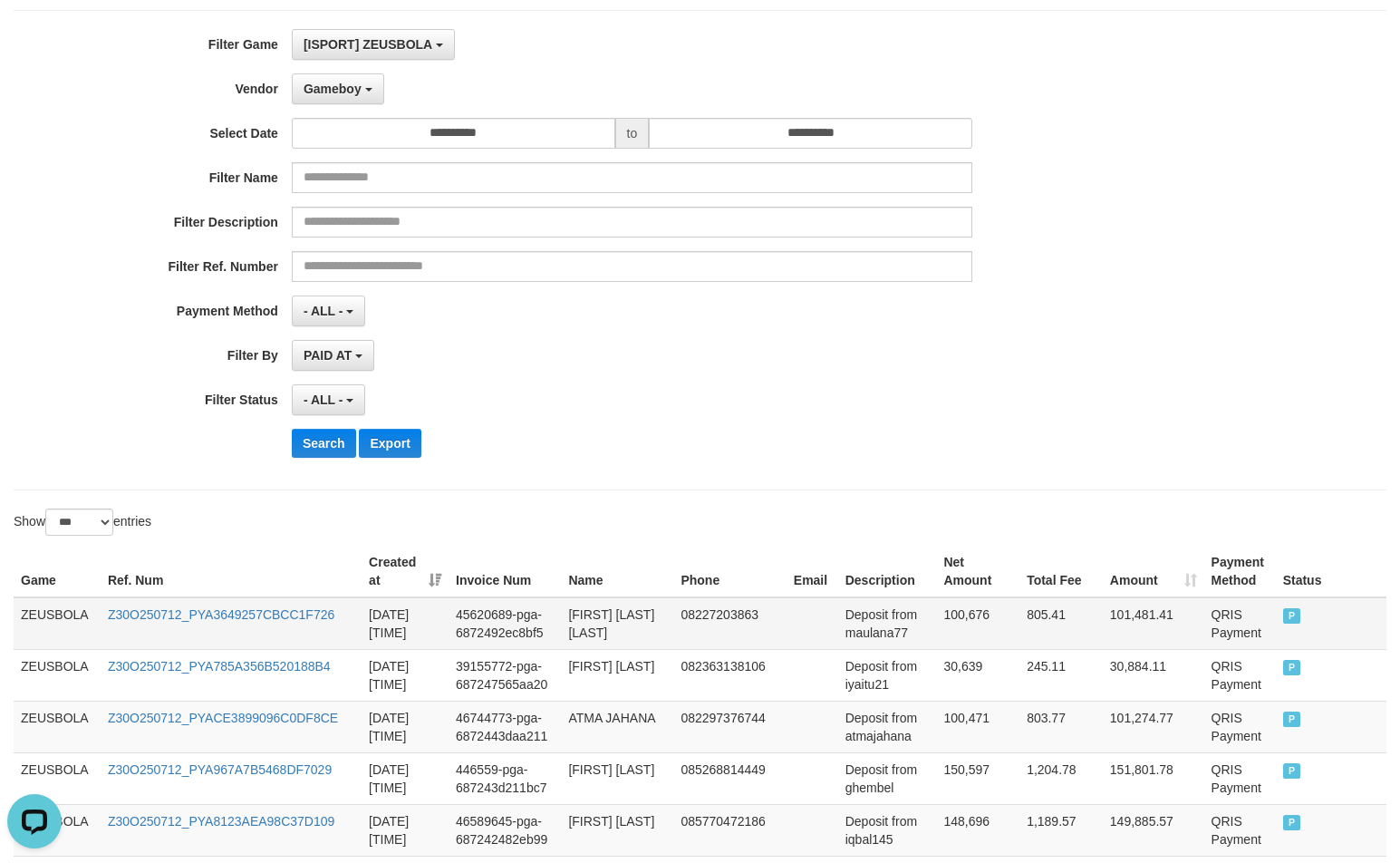 click on "ZEUSBOLA" at bounding box center [57, 624] 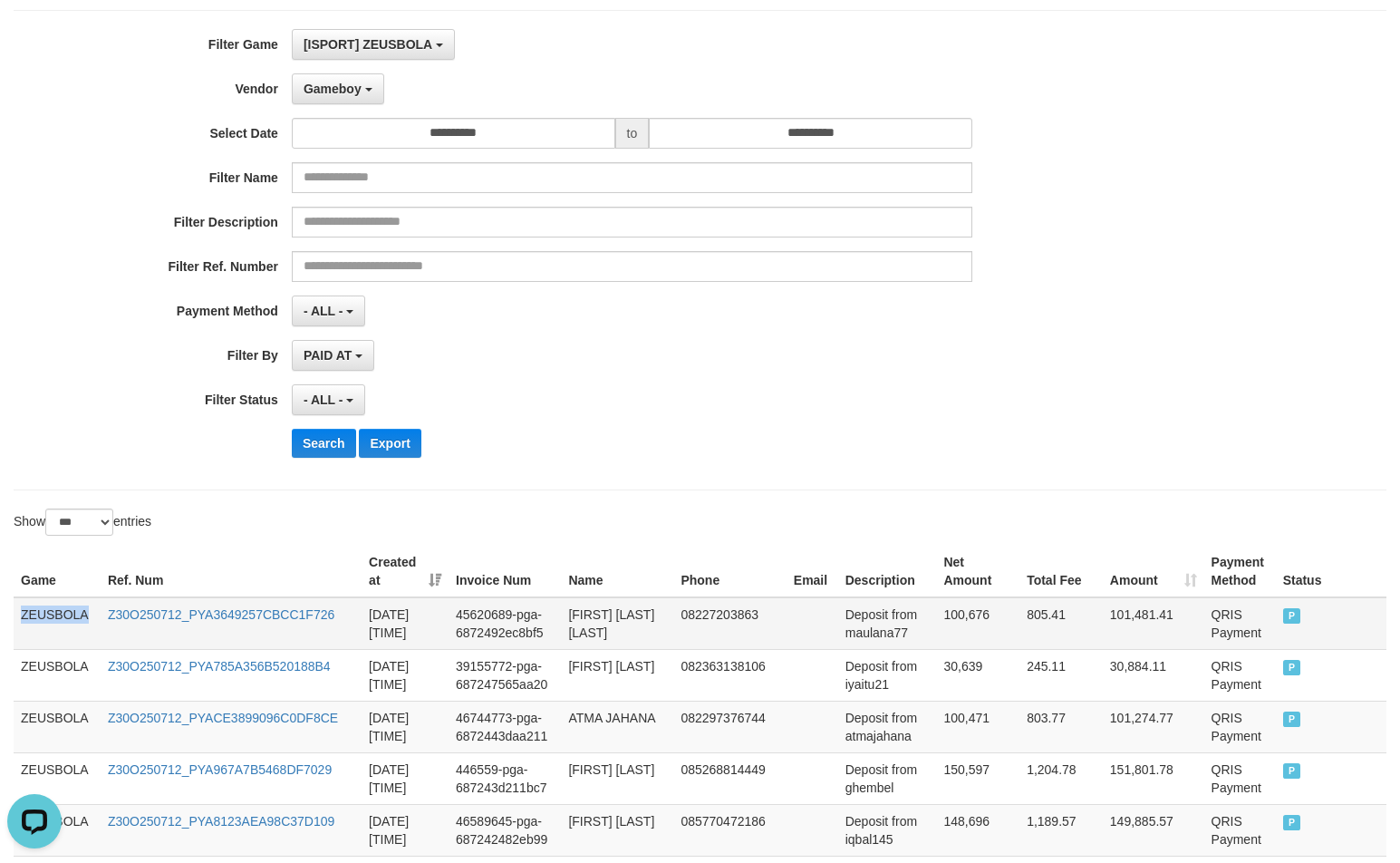 click on "ZEUSBOLA" at bounding box center [57, 624] 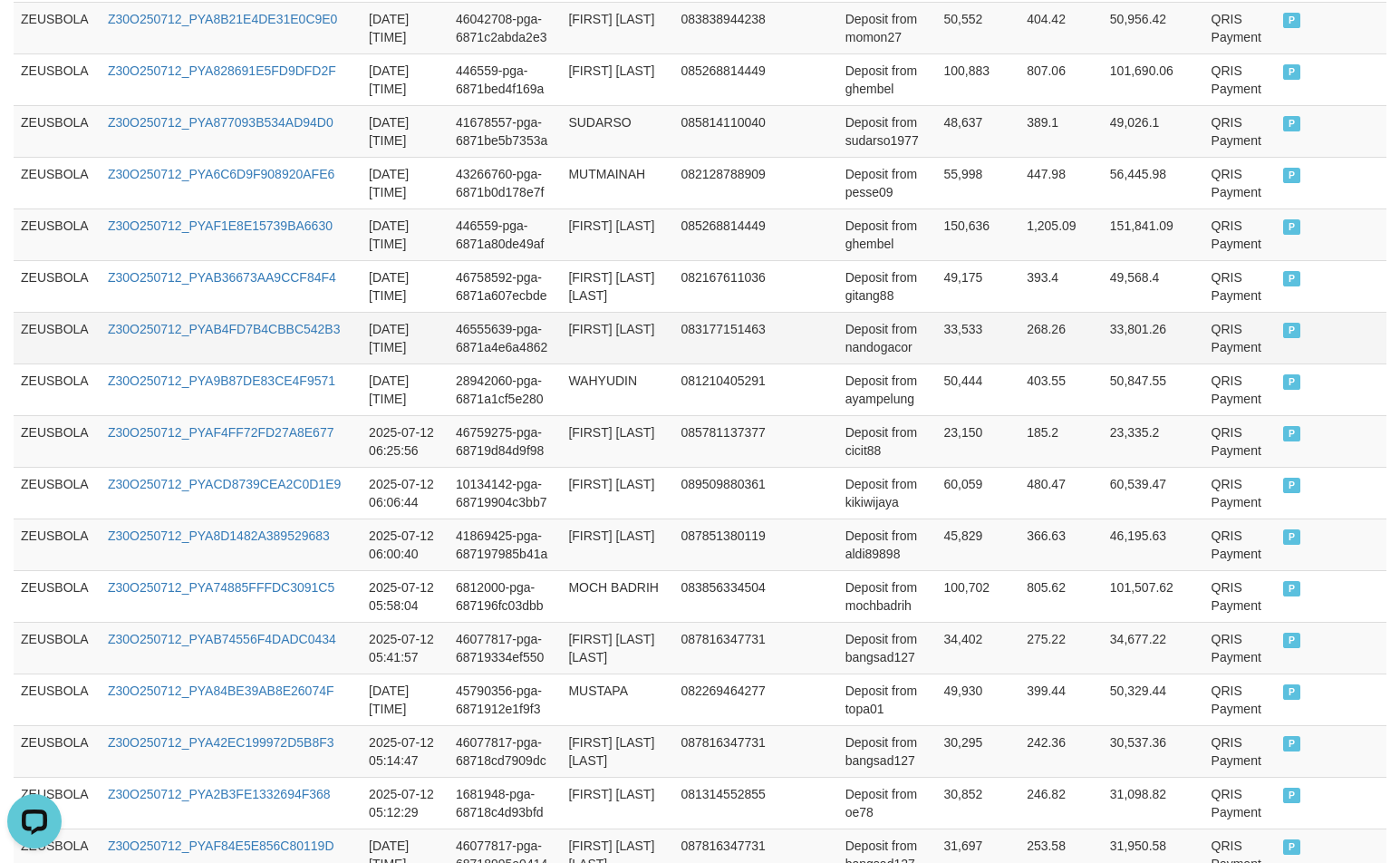 scroll, scrollTop: 4982, scrollLeft: 0, axis: vertical 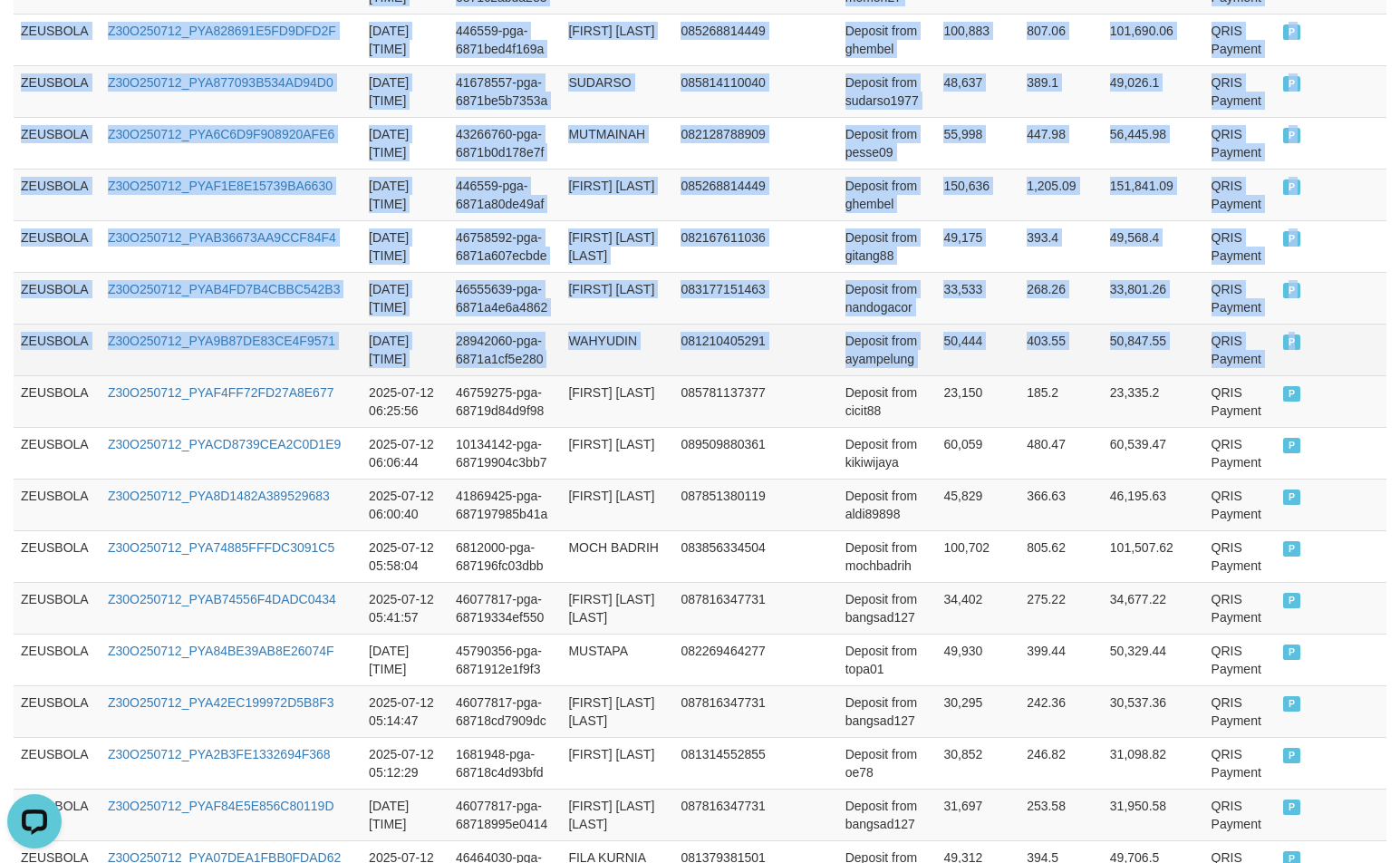 click on "P" at bounding box center [1331, 349] 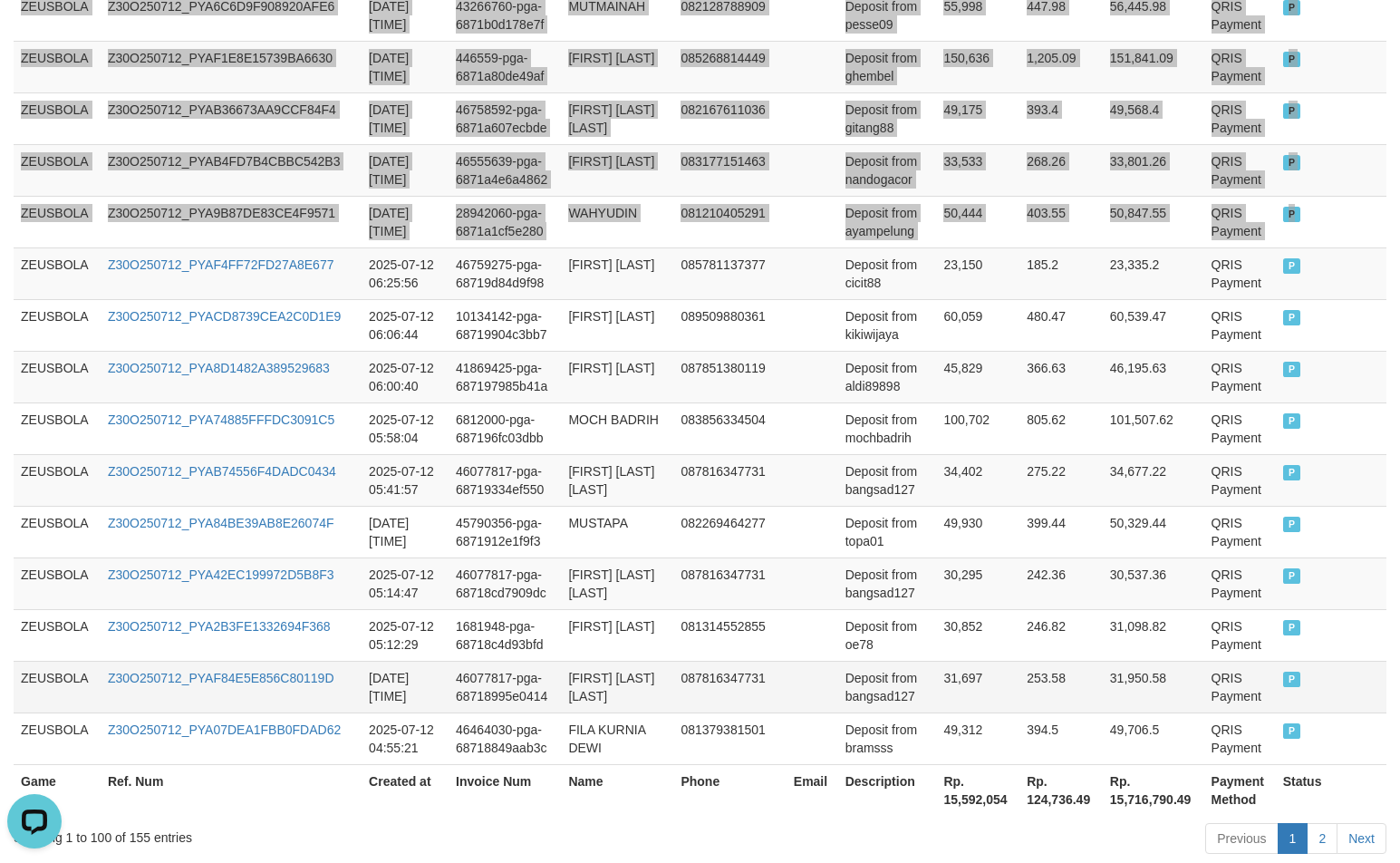 scroll, scrollTop: 5249, scrollLeft: 0, axis: vertical 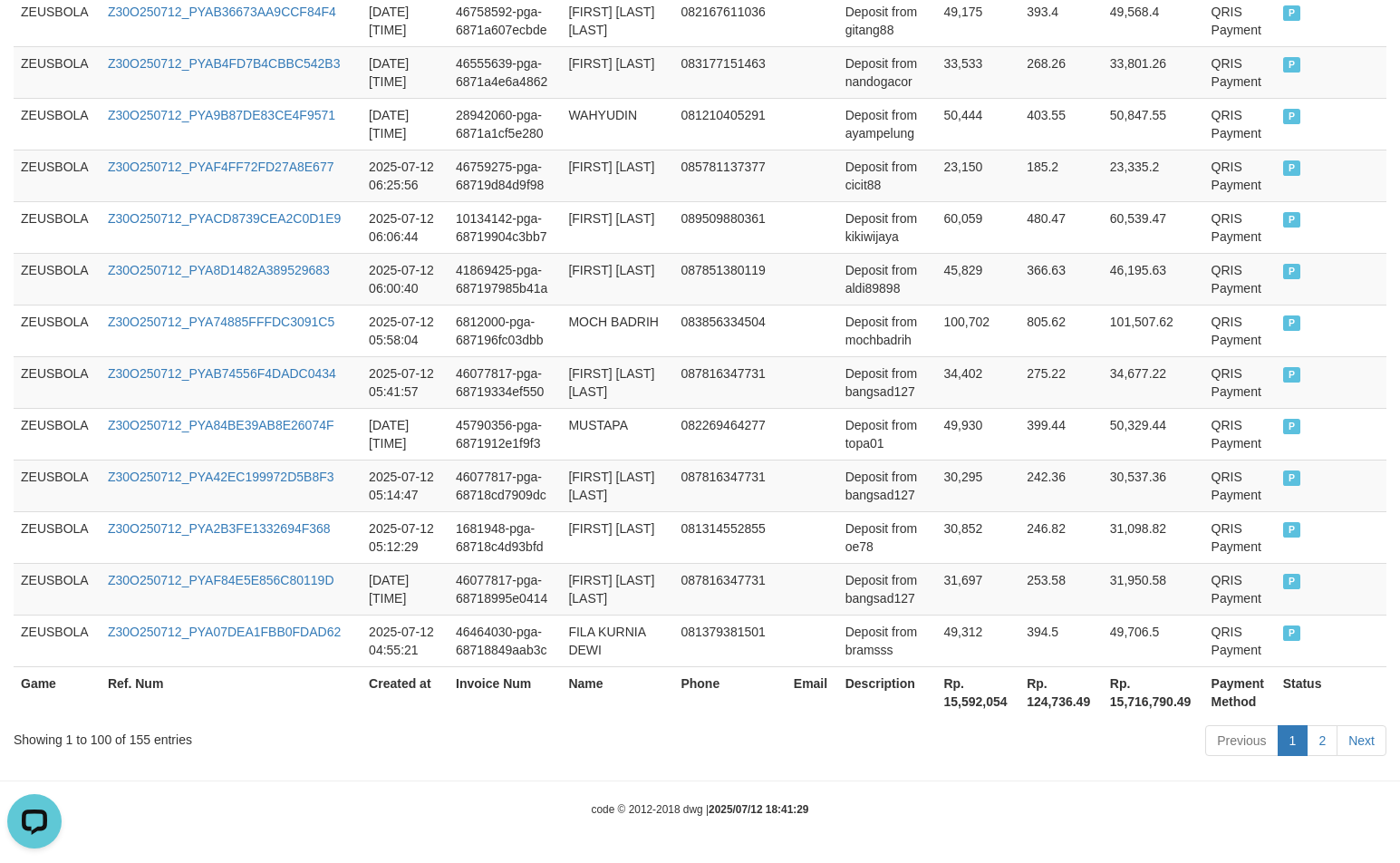 click on "Rp. 15,592,054" at bounding box center (978, 692) 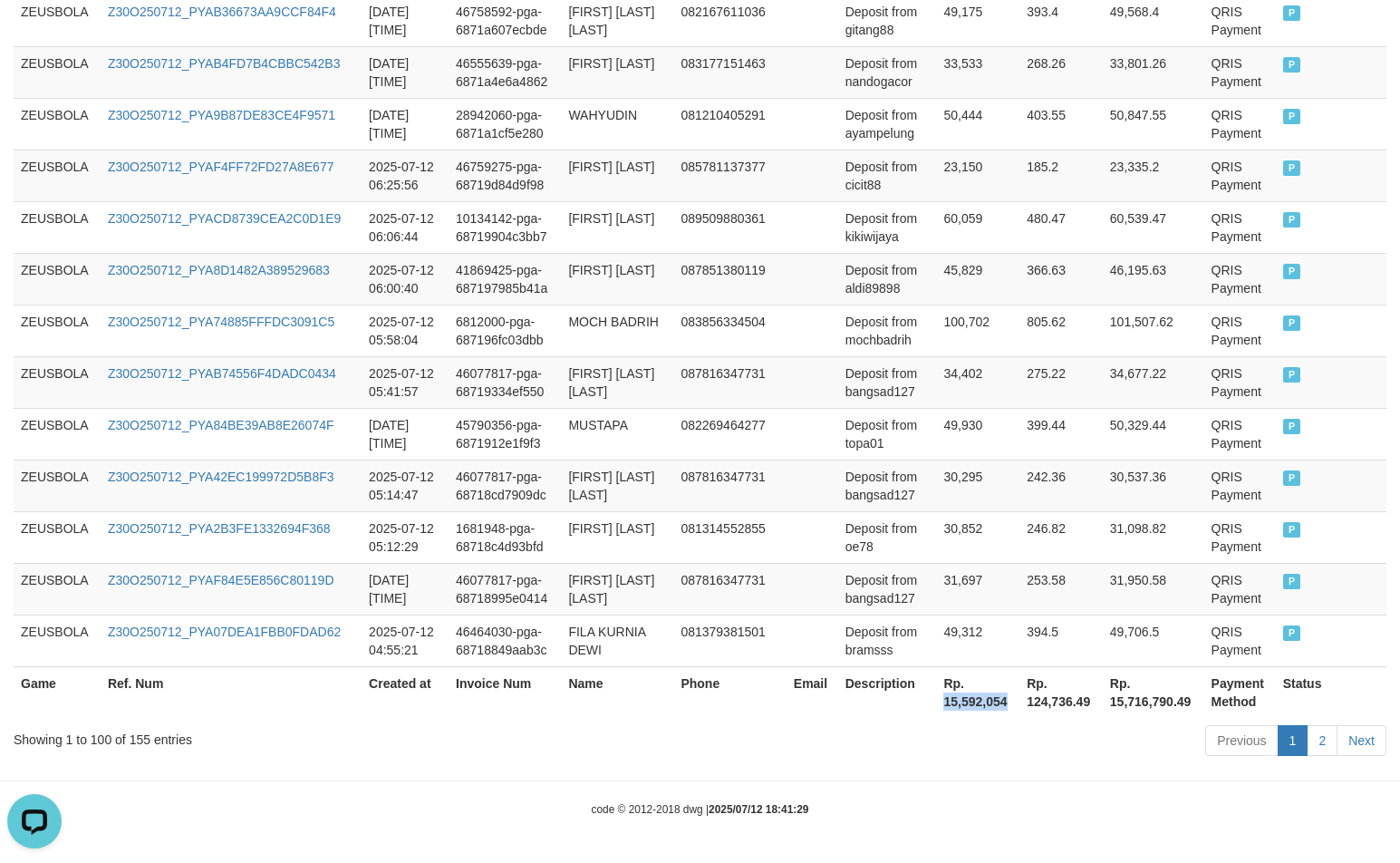drag, startPoint x: 967, startPoint y: 704, endPoint x: 1022, endPoint y: 694, distance: 55.901699 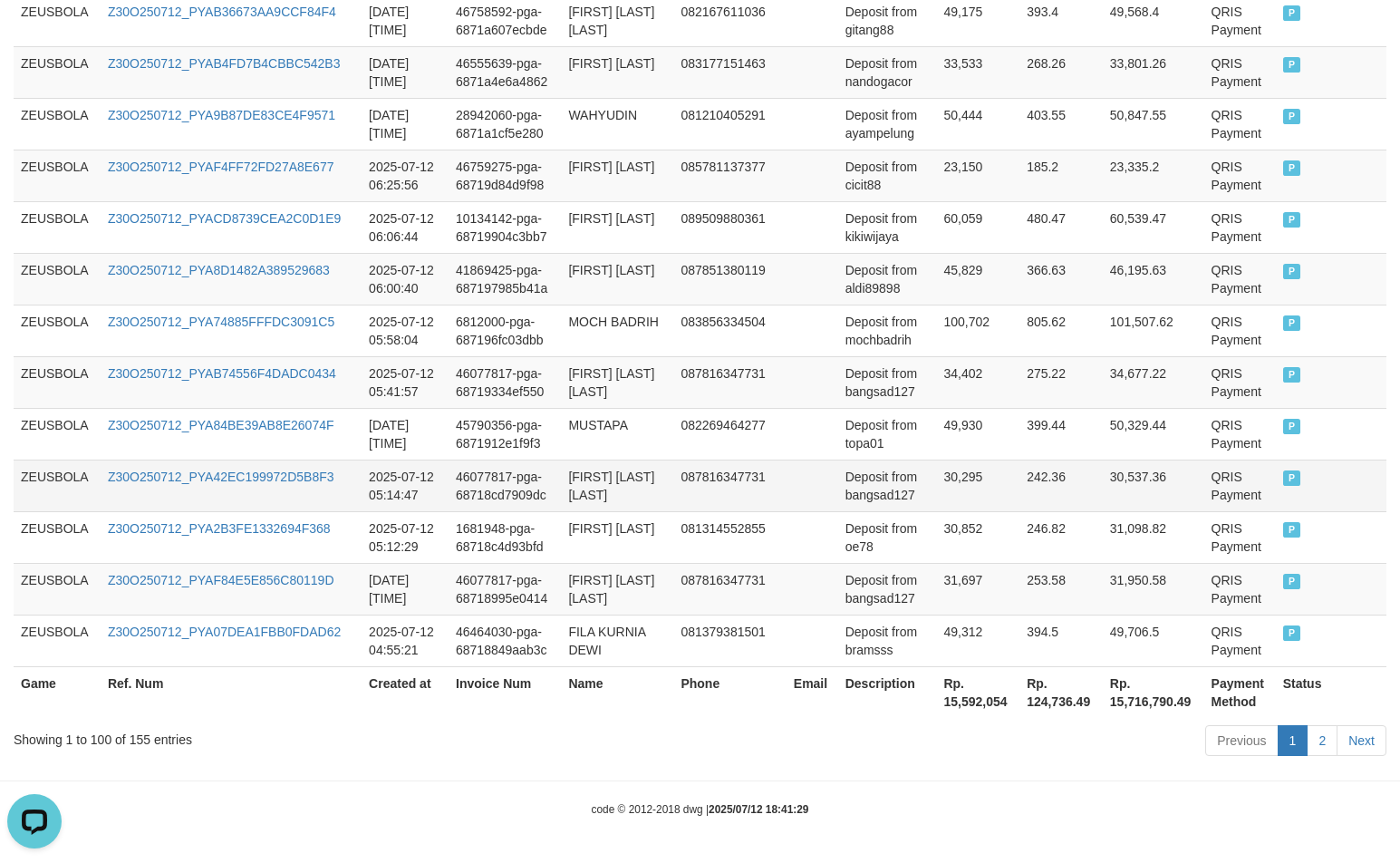 click on "087816347731" at bounding box center [729, 485] 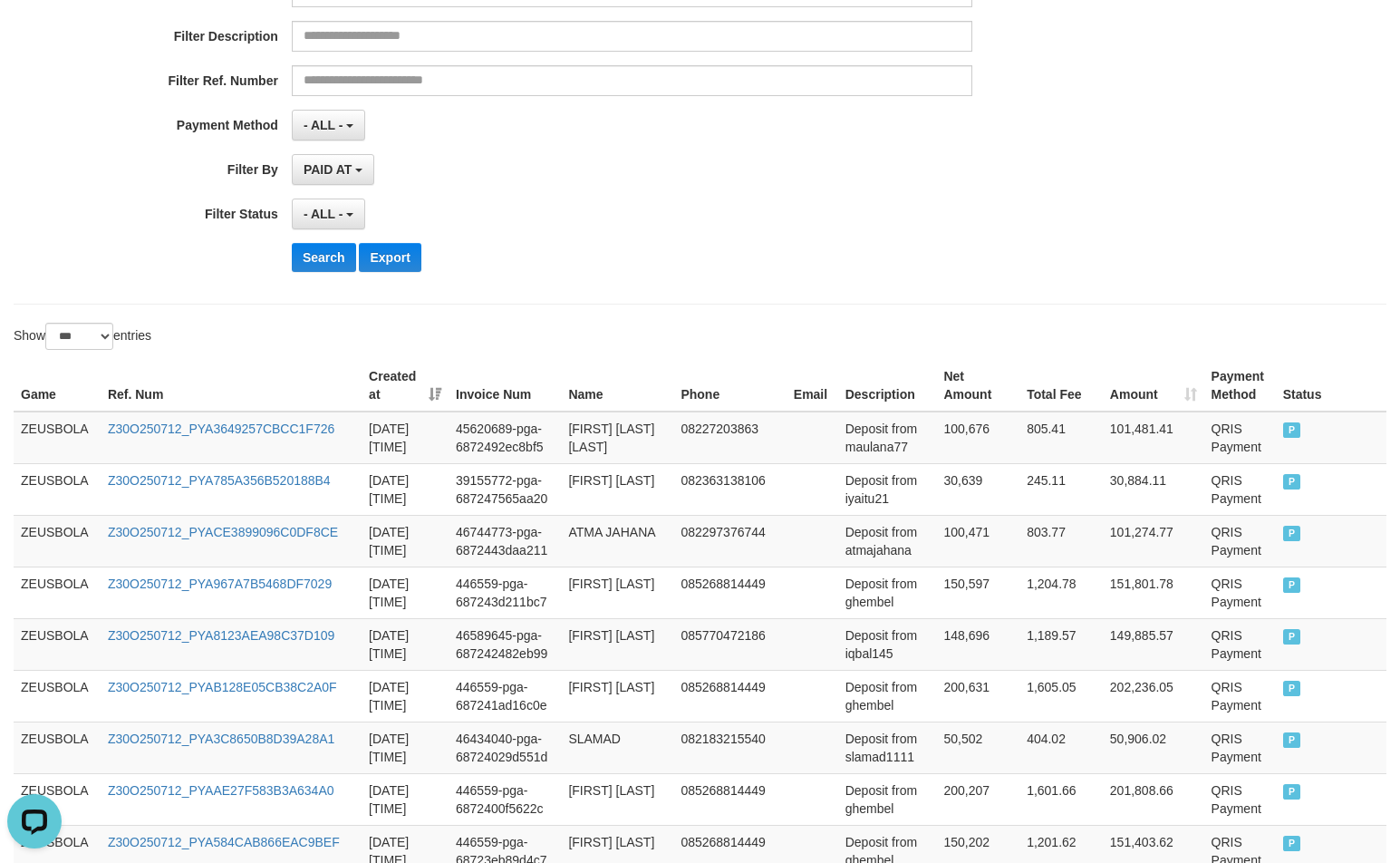 scroll, scrollTop: 0, scrollLeft: 0, axis: both 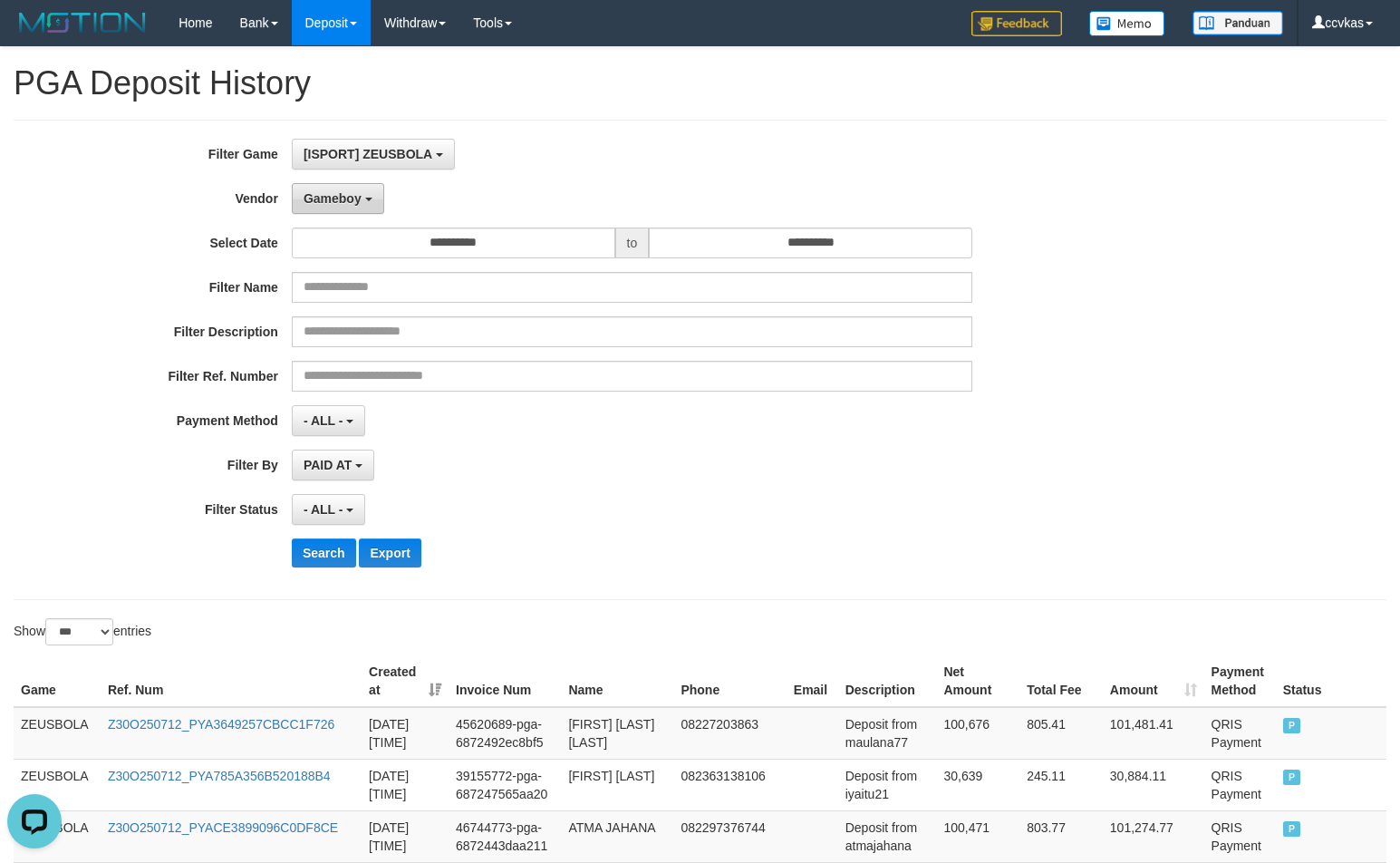 click on "Gameboy" at bounding box center [333, 199] 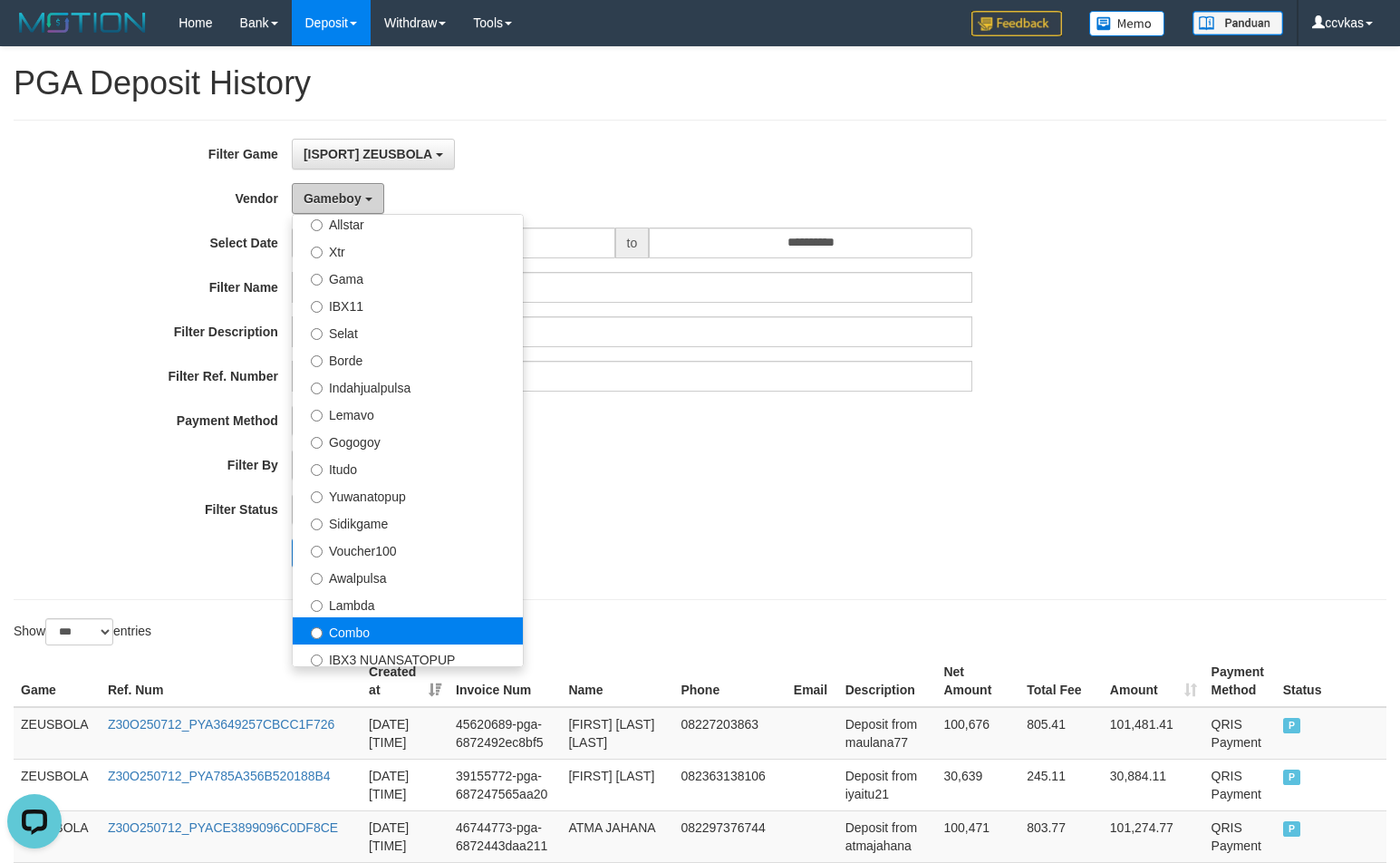 scroll, scrollTop: 622, scrollLeft: 0, axis: vertical 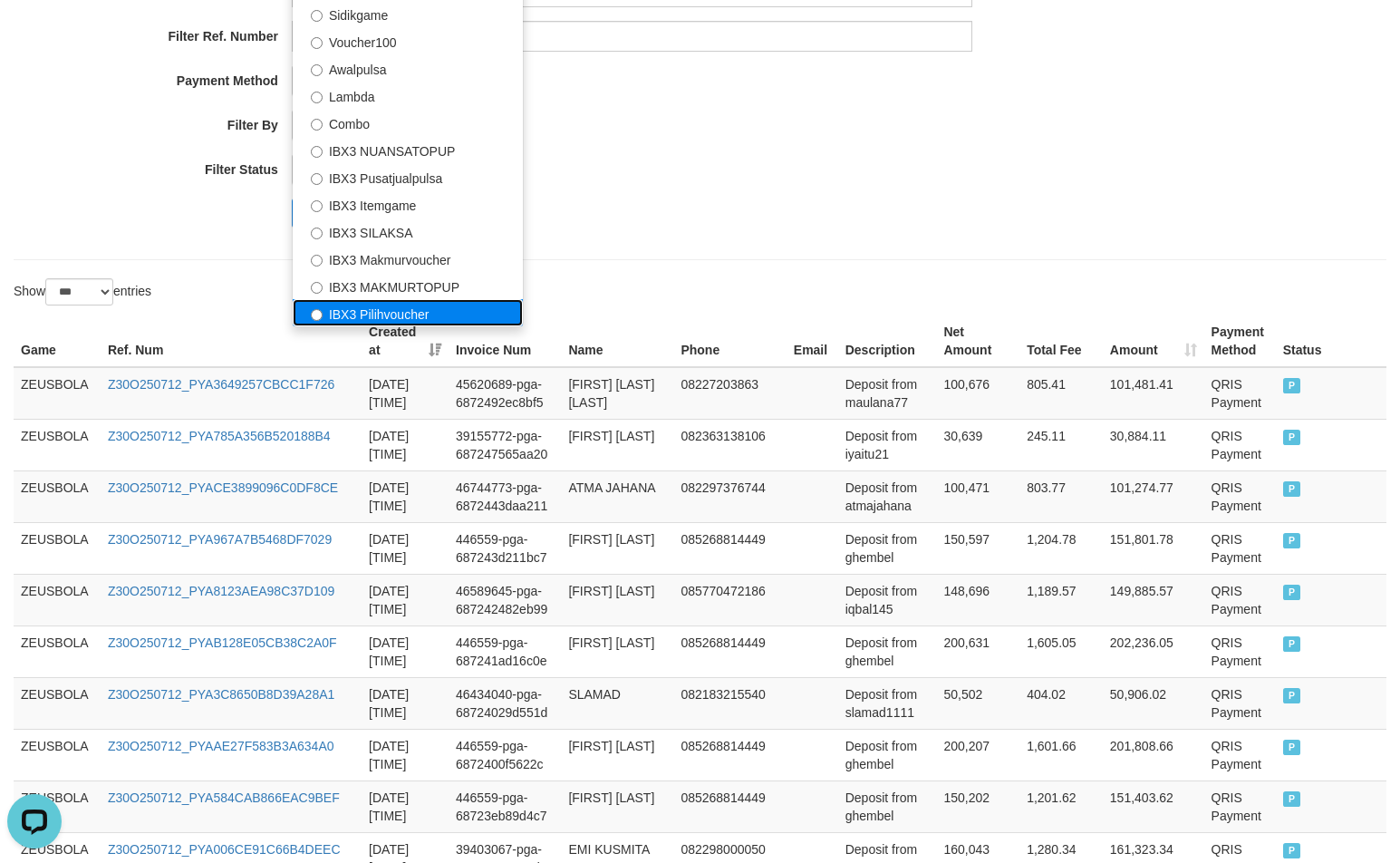 click on "IBX3 Pilihvoucher" at bounding box center (408, 313) 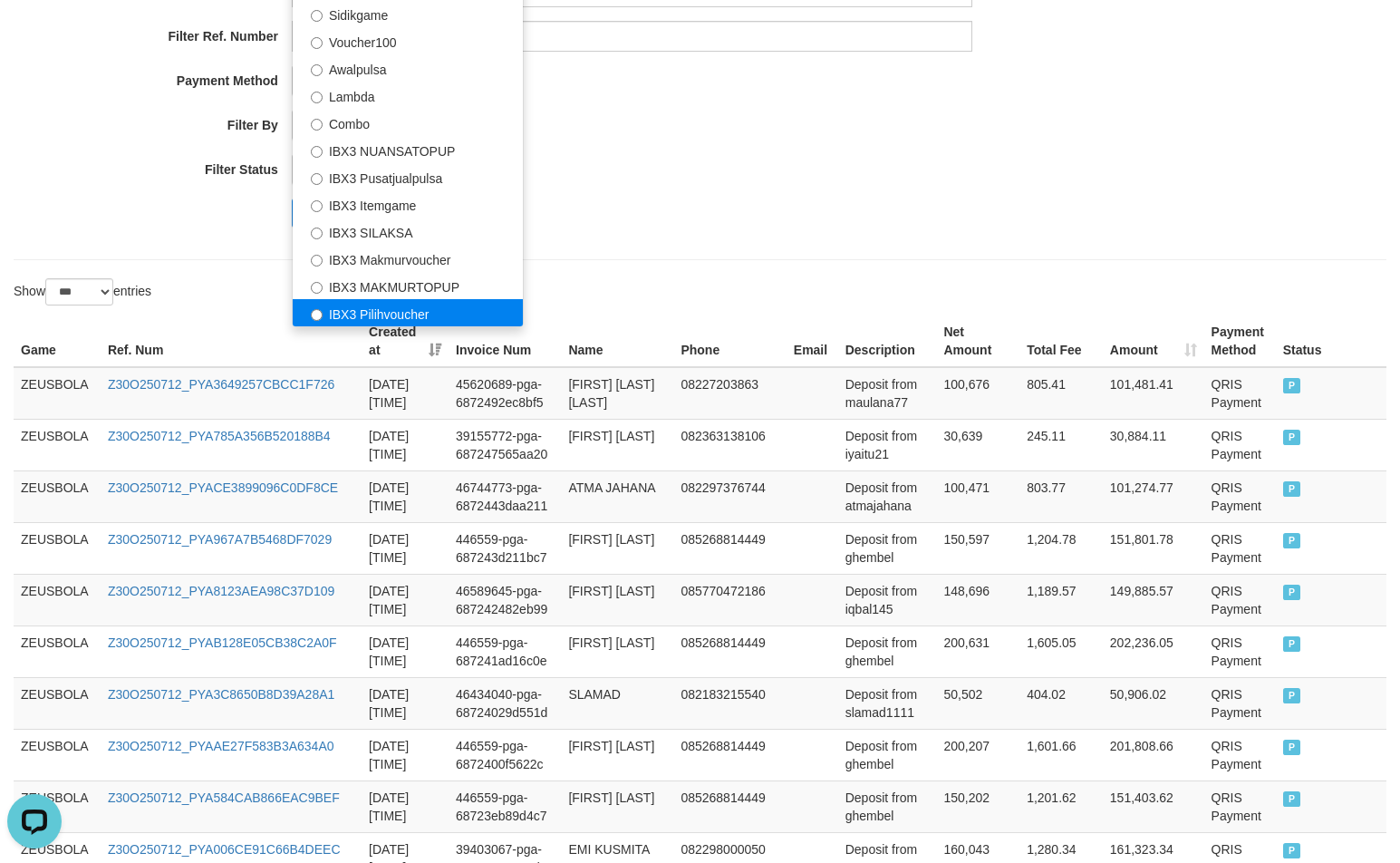 select on "**********" 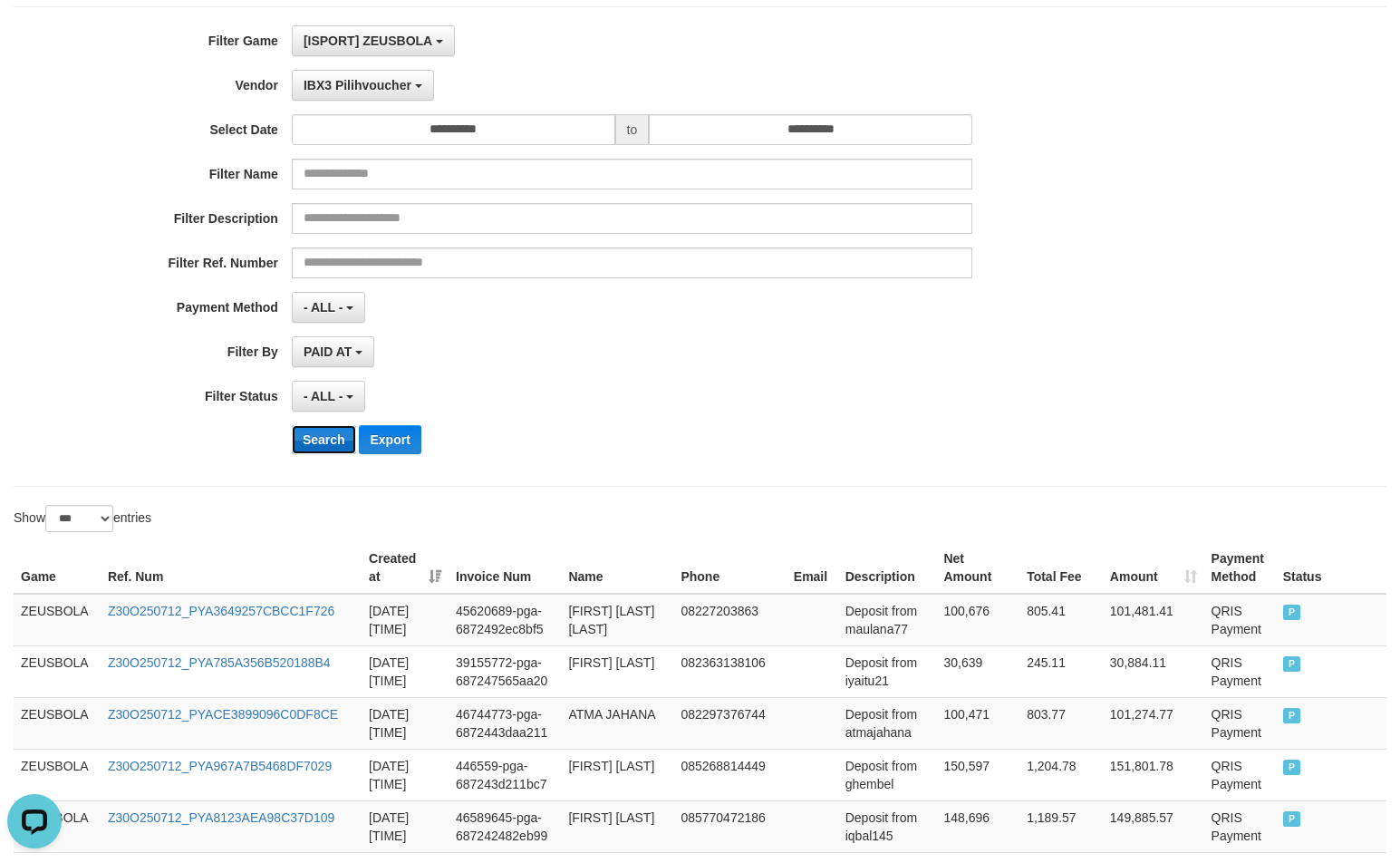 click on "Search" at bounding box center (323, 440) 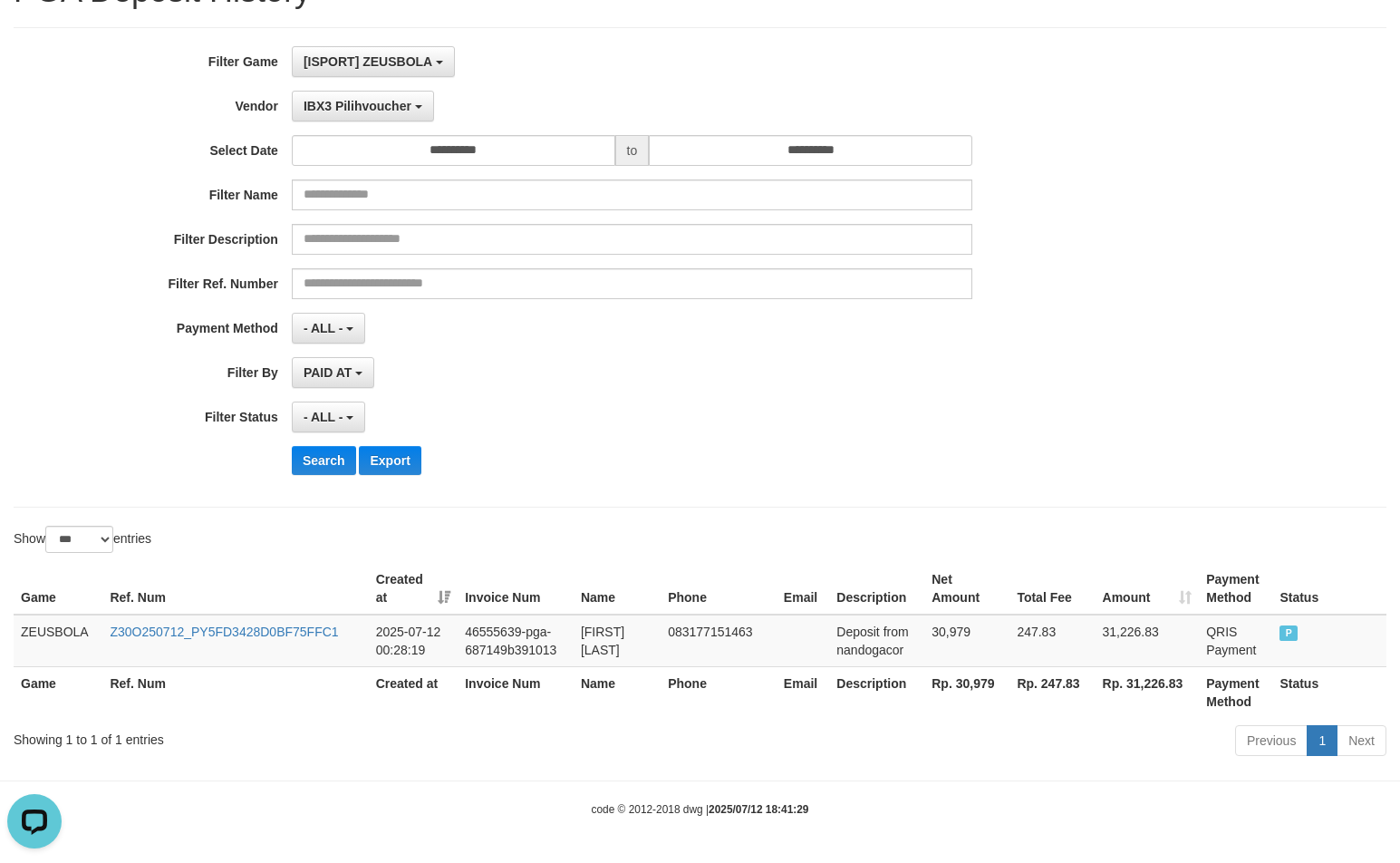 click on "Show  ** ** ** ***  entries" at bounding box center [700, 541] 